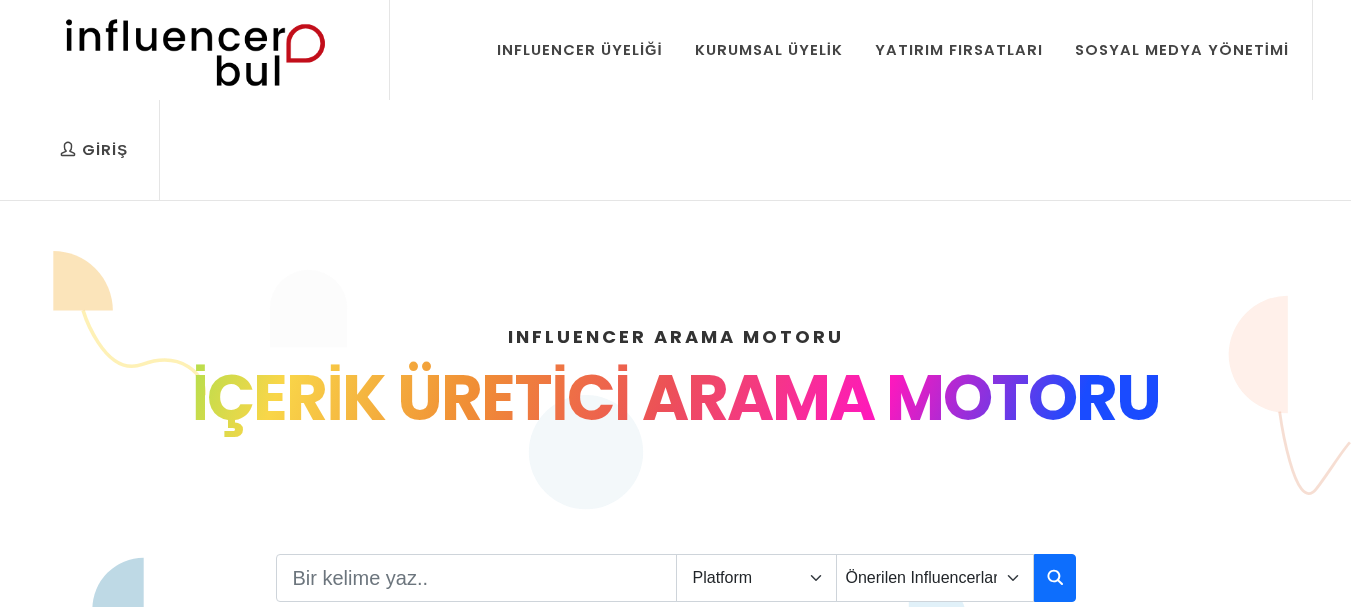 scroll, scrollTop: 0, scrollLeft: 0, axis: both 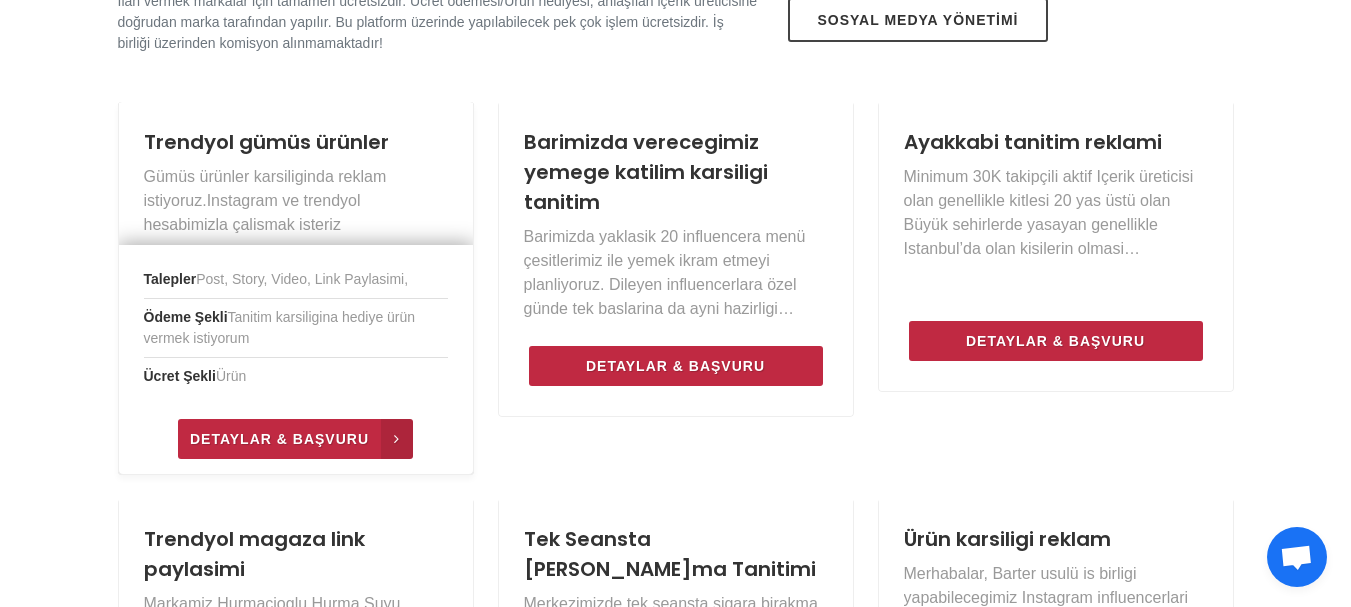 click on "Detaylar & Başvuru" at bounding box center [279, 439] 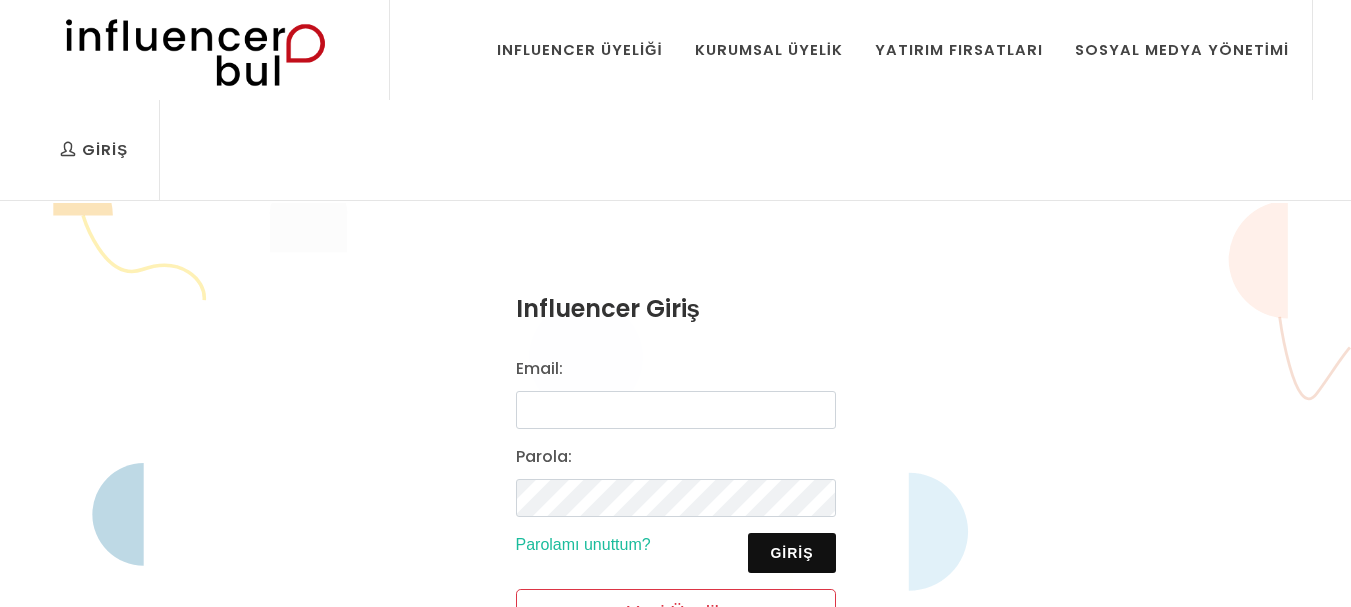 scroll, scrollTop: 0, scrollLeft: 0, axis: both 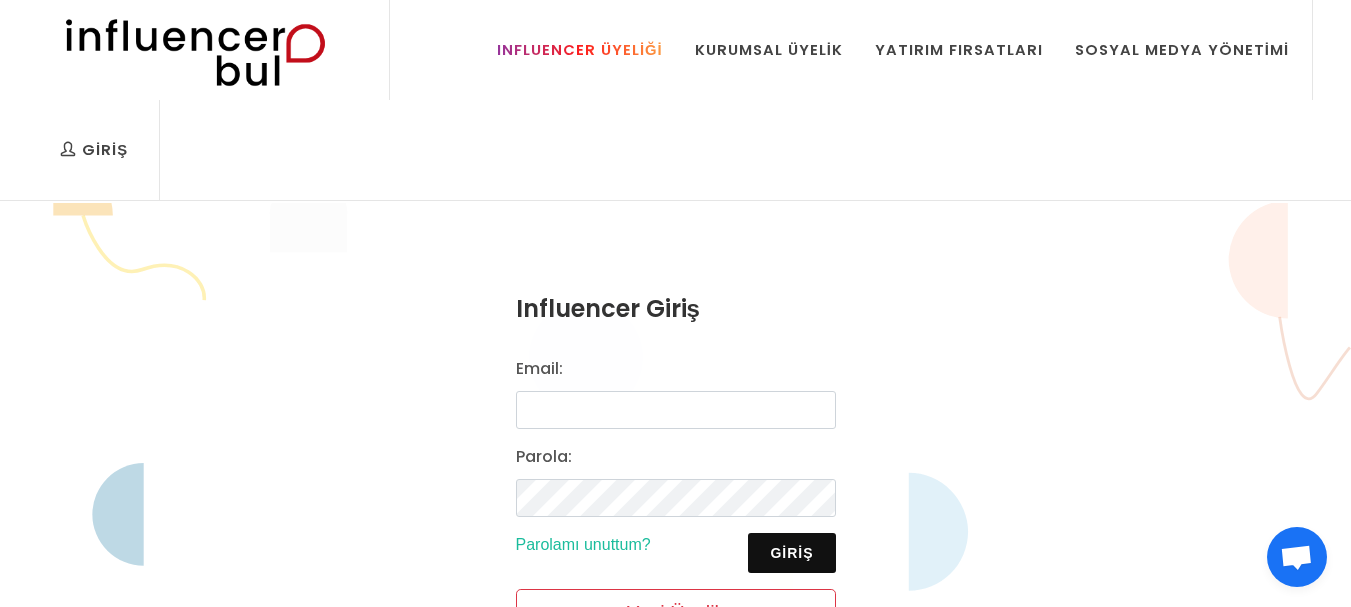 click on "Influencer Üyeliği" at bounding box center (580, 50) 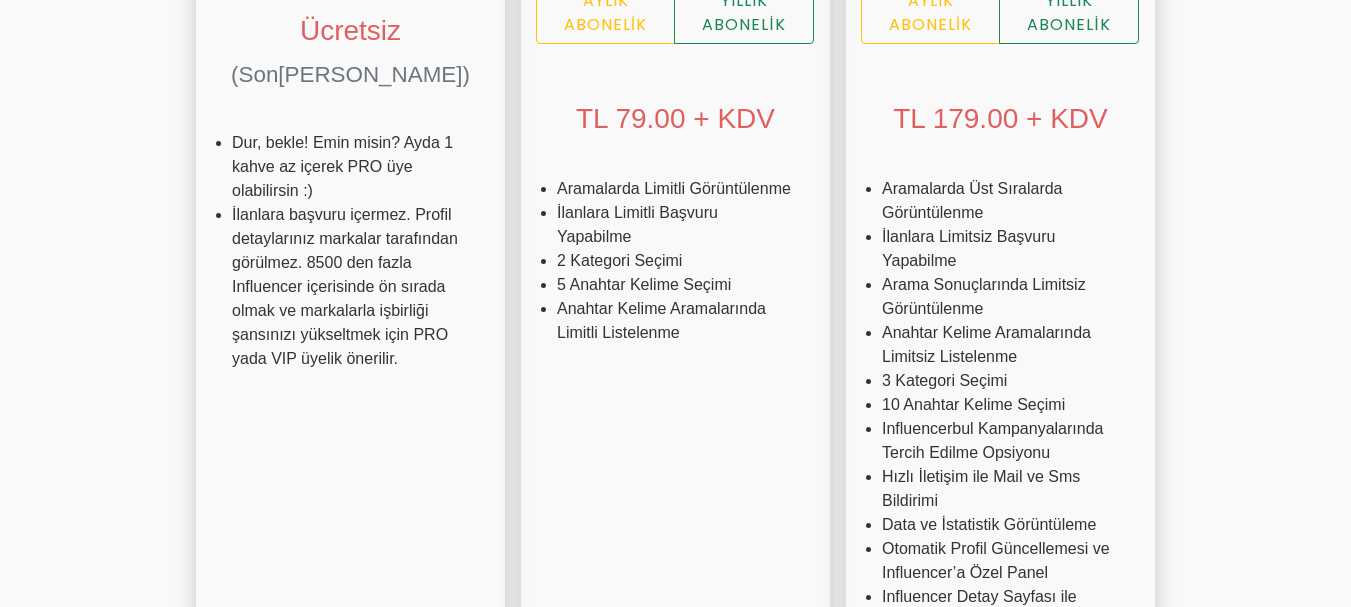 scroll, scrollTop: 600, scrollLeft: 0, axis: vertical 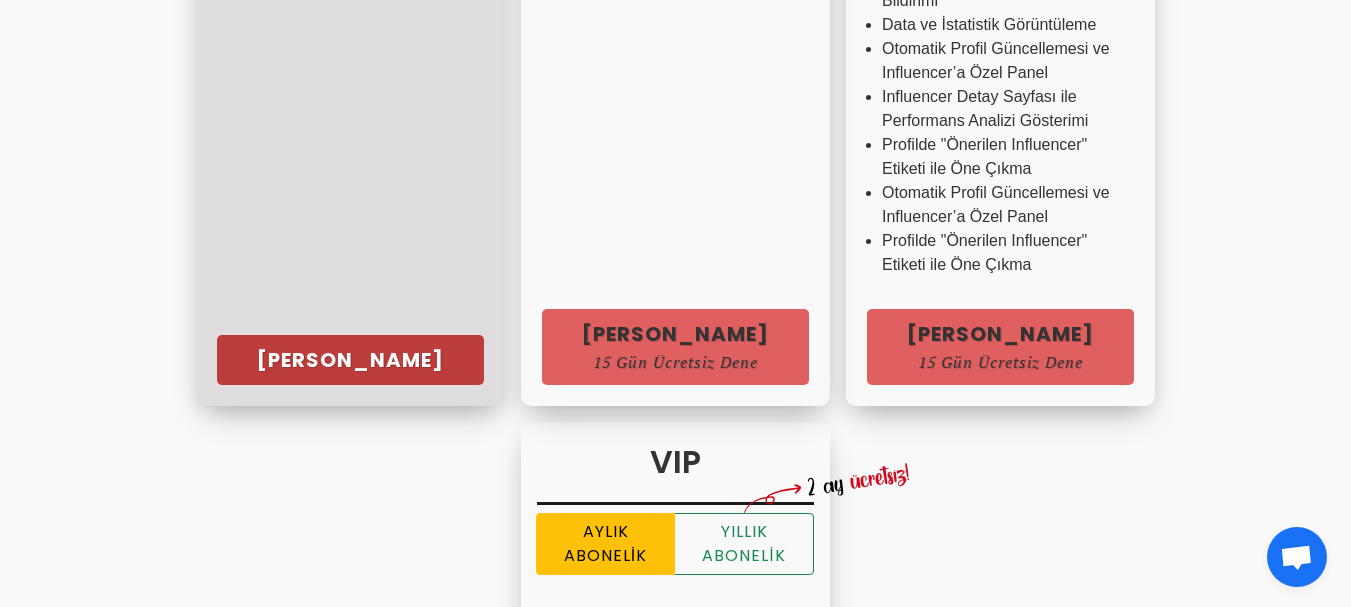 click on "Hemen Başla" at bounding box center [350, 360] 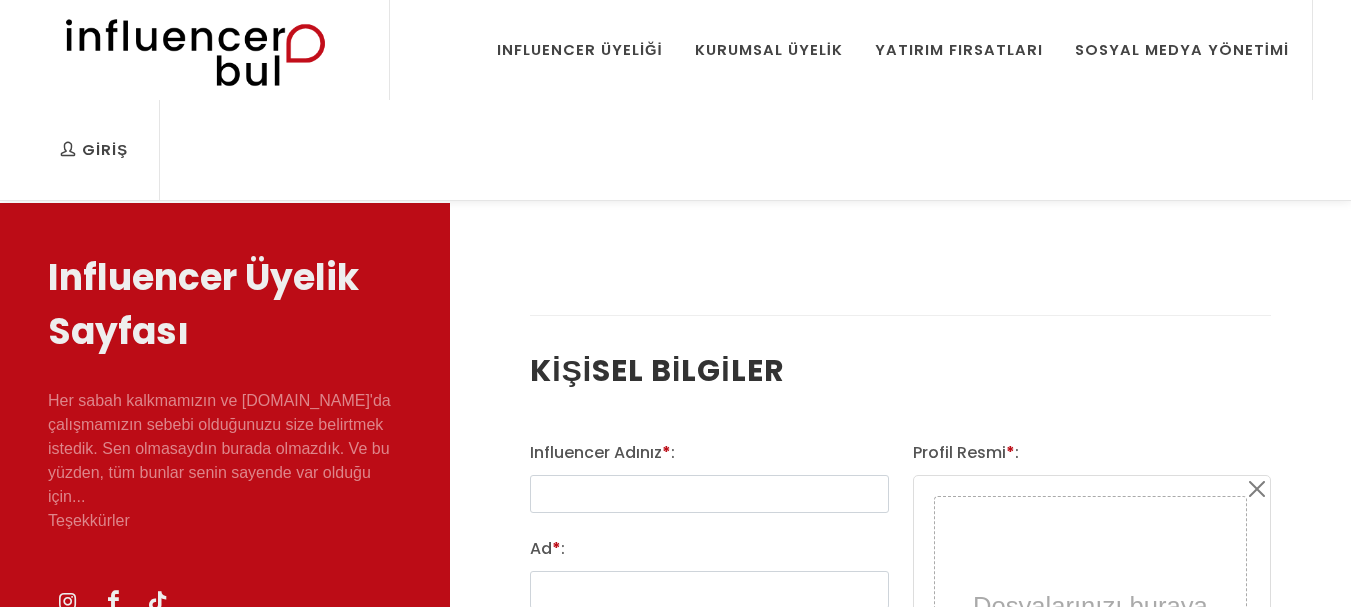 select 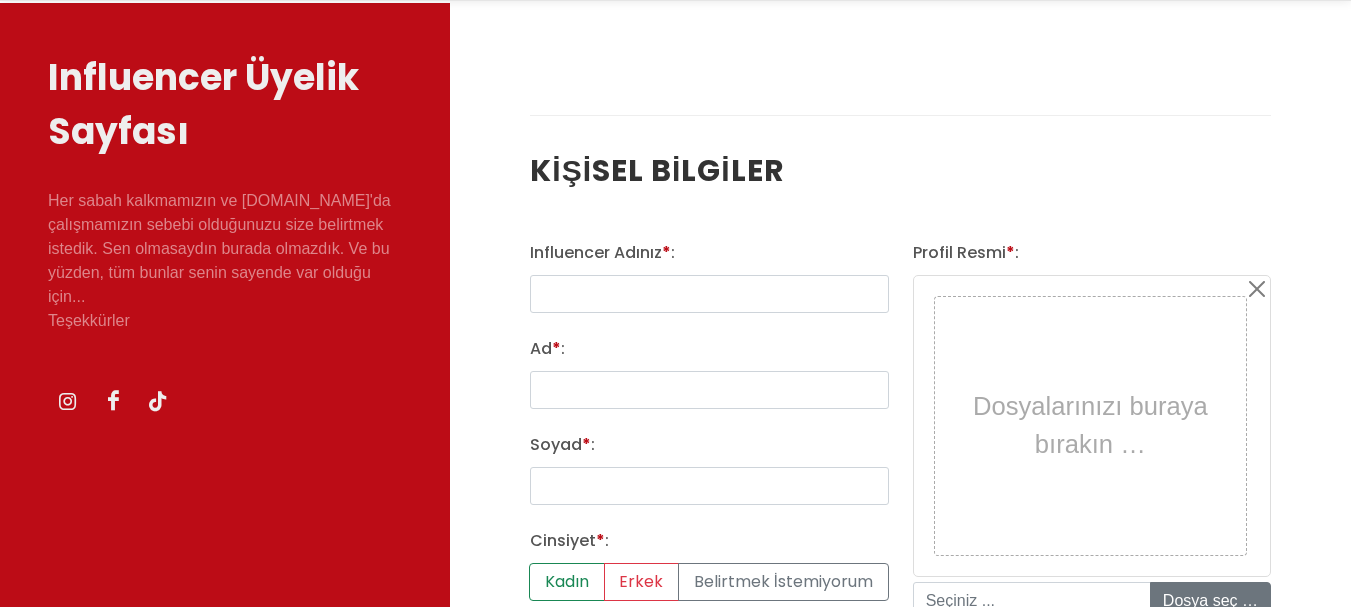 scroll, scrollTop: 200, scrollLeft: 0, axis: vertical 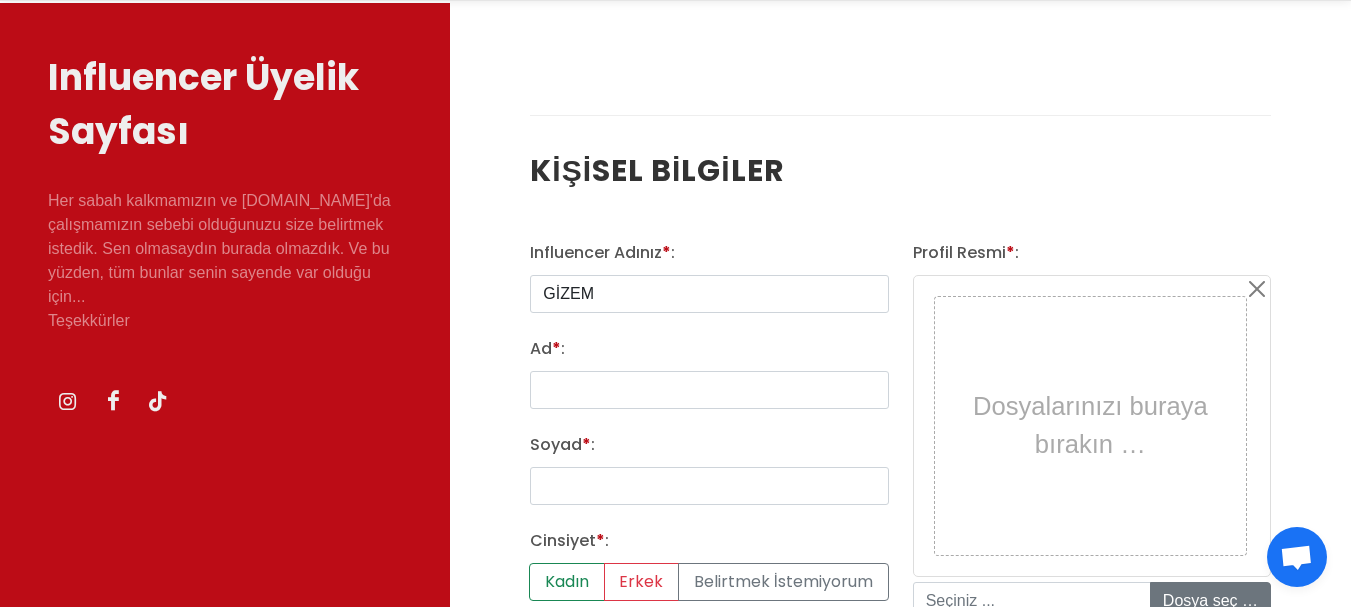 drag, startPoint x: 0, startPoint y: 0, endPoint x: 537, endPoint y: 289, distance: 609.8278 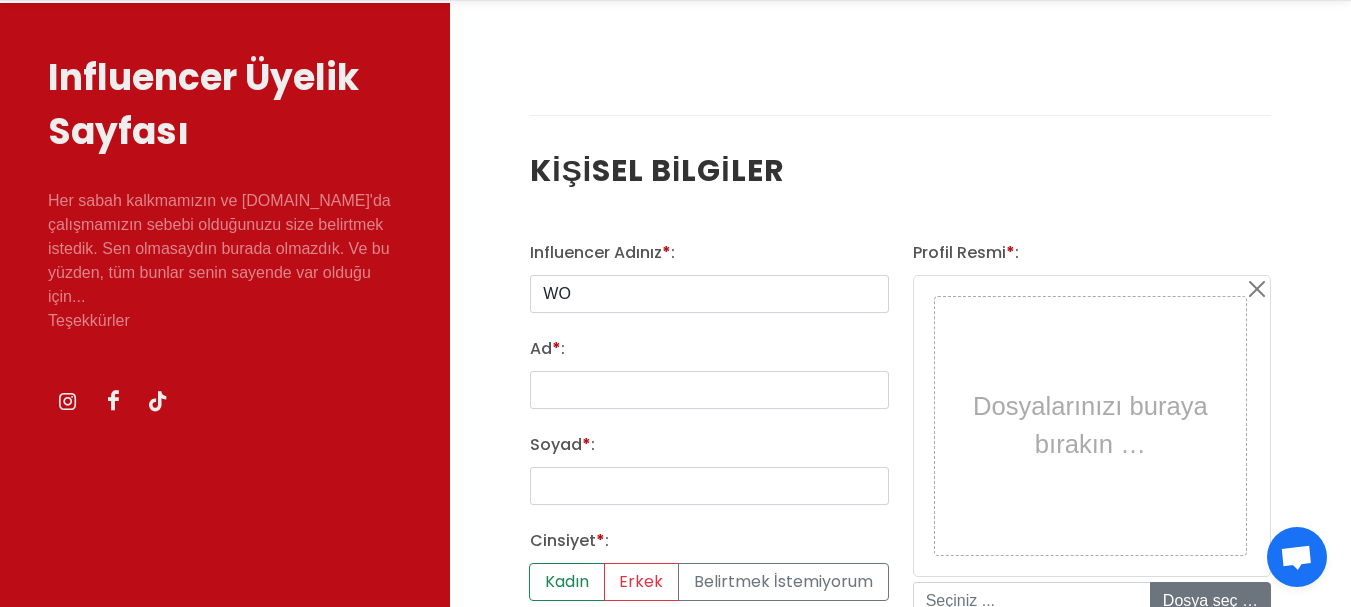 type on "W" 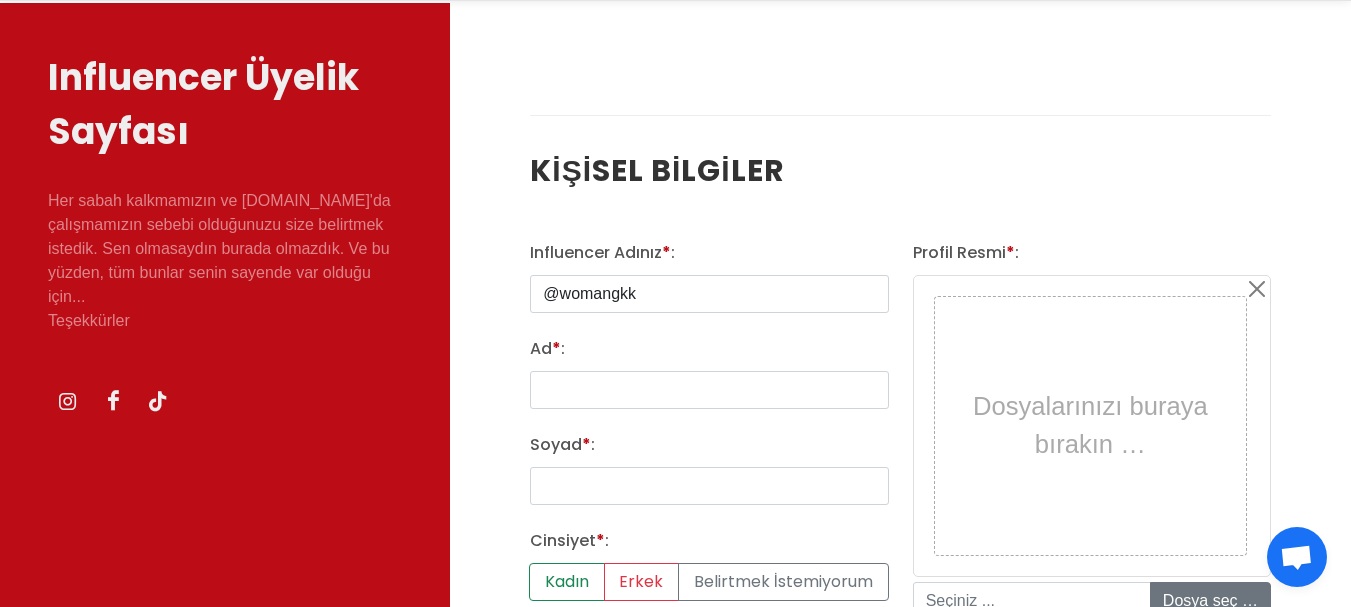 type on "@womangkk" 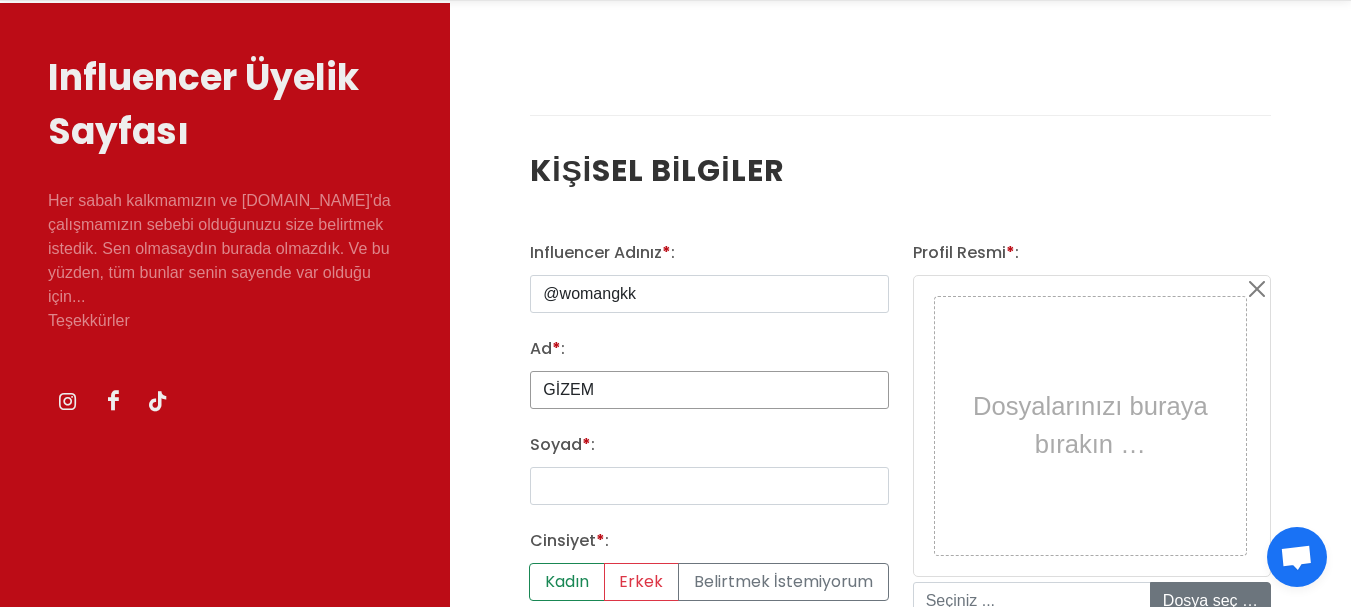 type on "GİZEM" 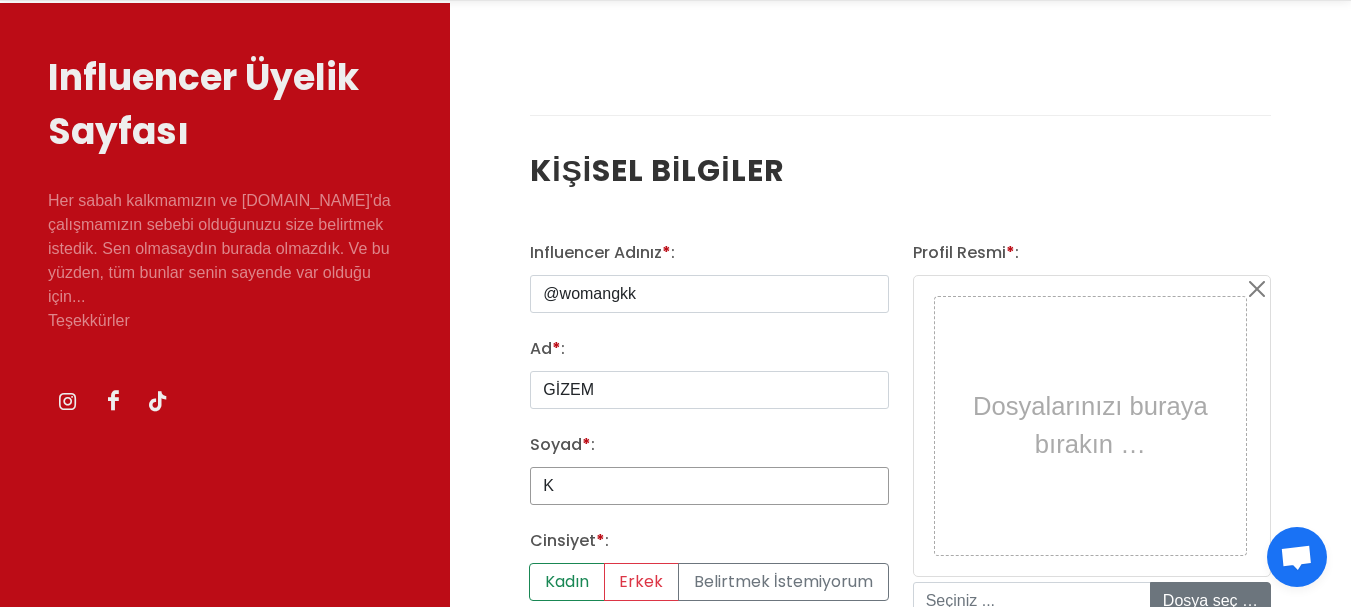 type on "KİRAZ KAYA" 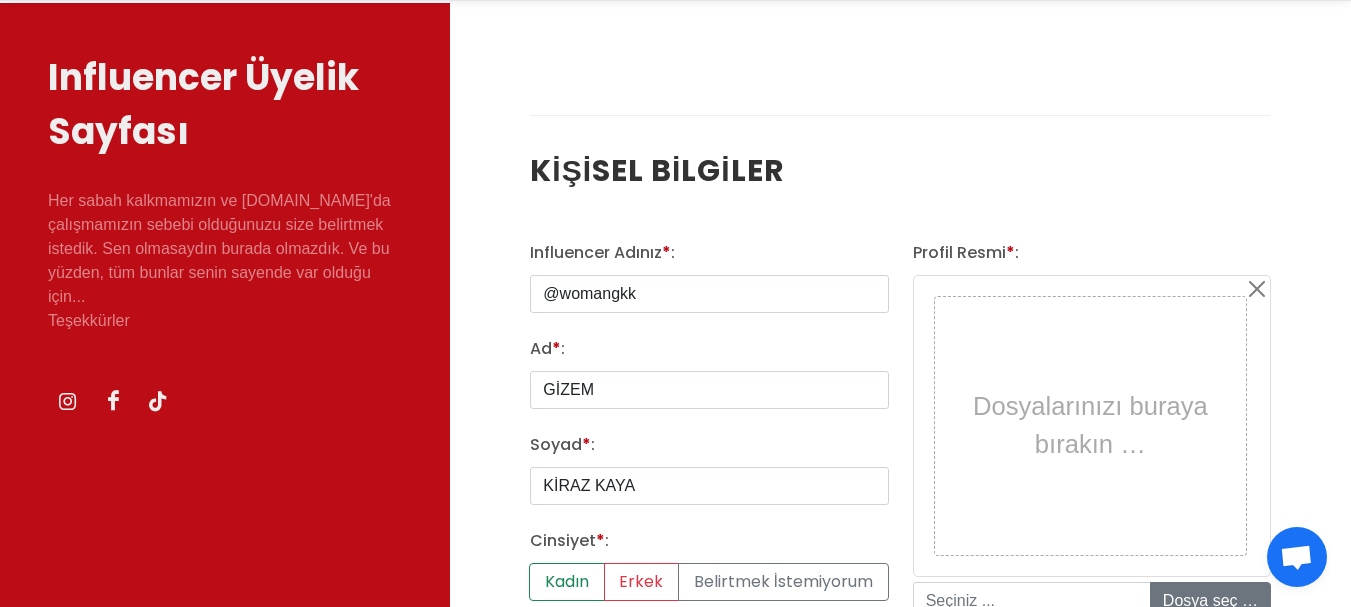 type on "[EMAIL_ADDRESS][DOMAIN_NAME]" 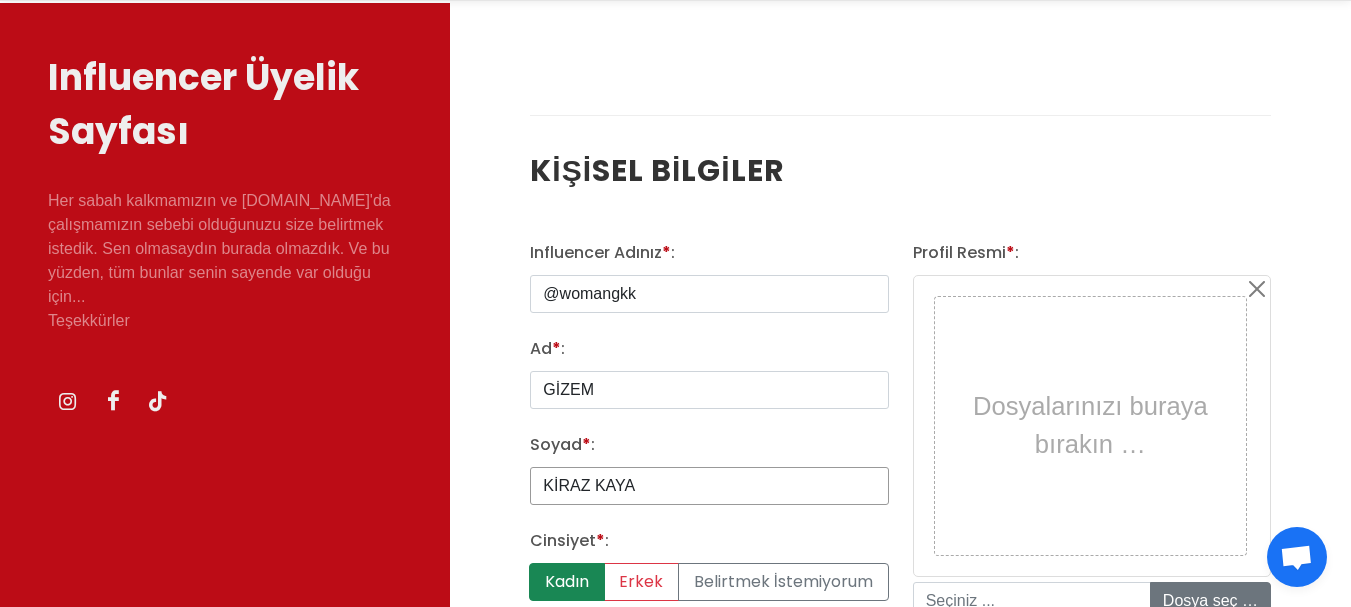 scroll, scrollTop: 500, scrollLeft: 0, axis: vertical 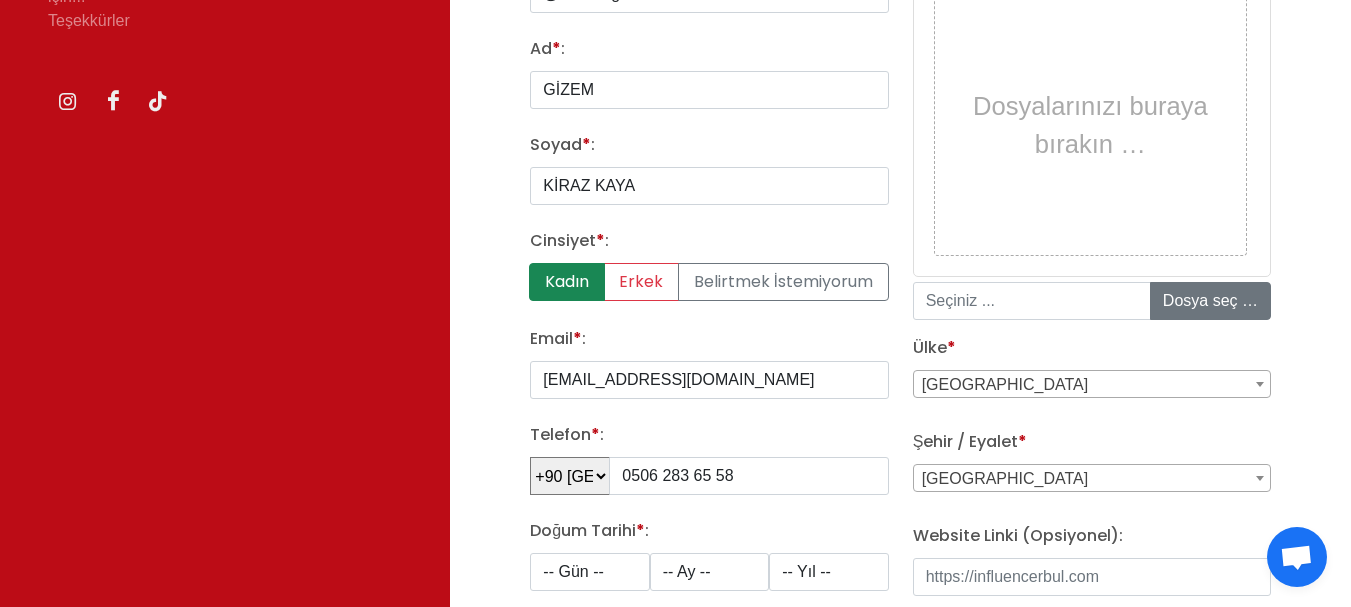 click on "Kadın" at bounding box center [566, 282] 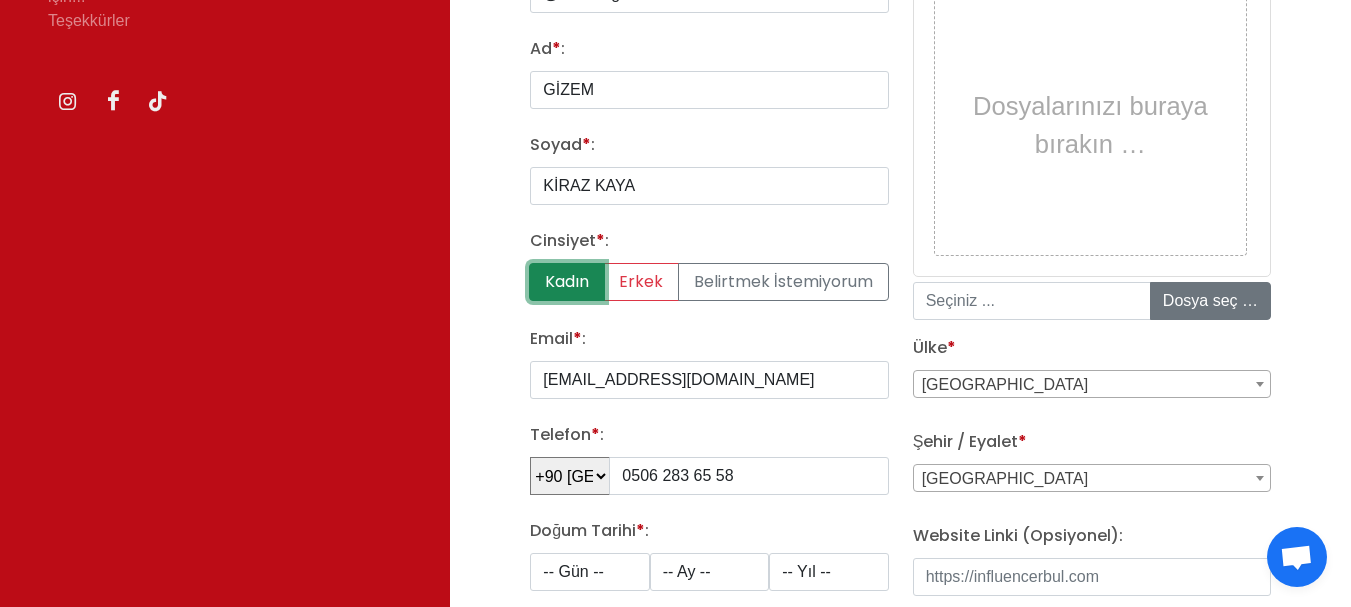 click on "Kadın" at bounding box center [536, 269] 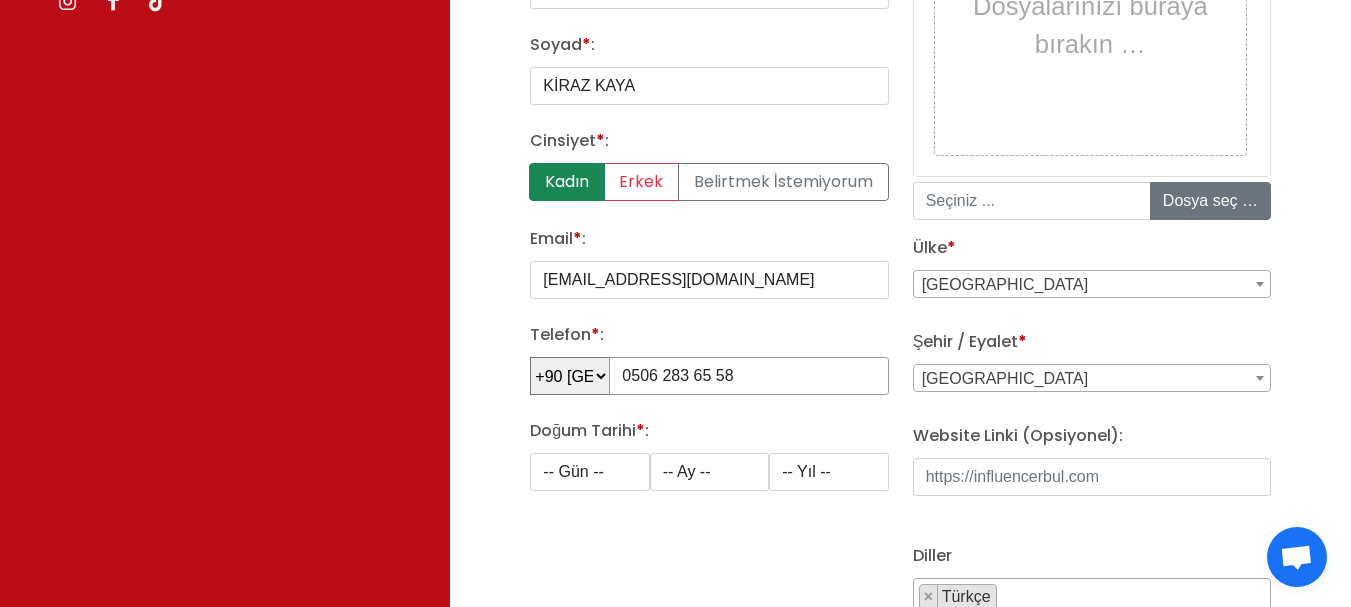 drag, startPoint x: 630, startPoint y: 381, endPoint x: 630, endPoint y: 403, distance: 22 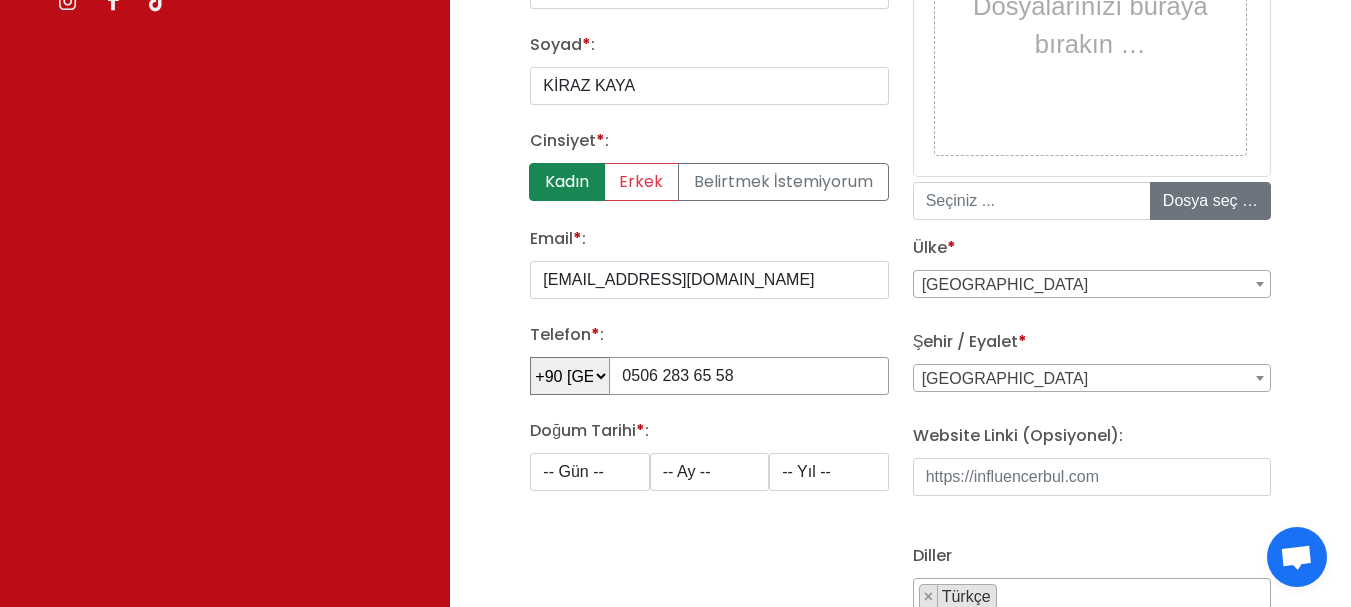 click on "0506 283 65 58" at bounding box center (748, 376) 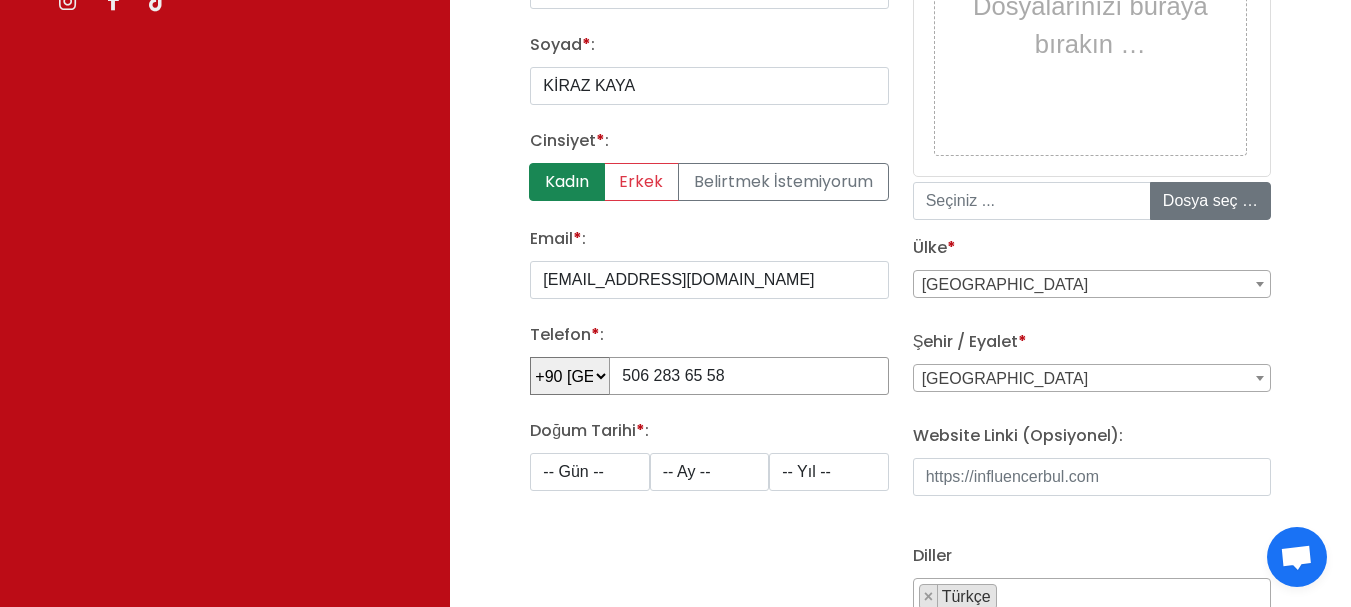 type on "506 283 65 58" 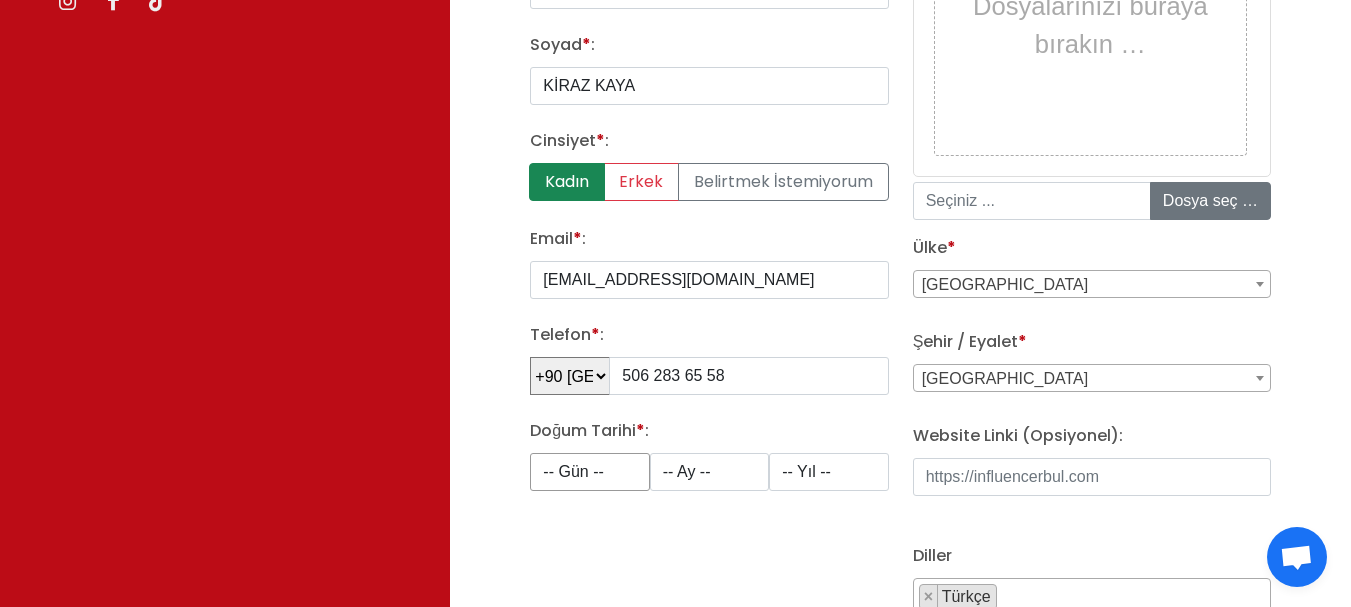 click on "-- Gün --
1
2
3
4
5
6
7
8
9
10
11
12
13
14
15
16
17
18
19
20
21
22
23
24
25
26
27
28
29
30
31" at bounding box center (589, 472) 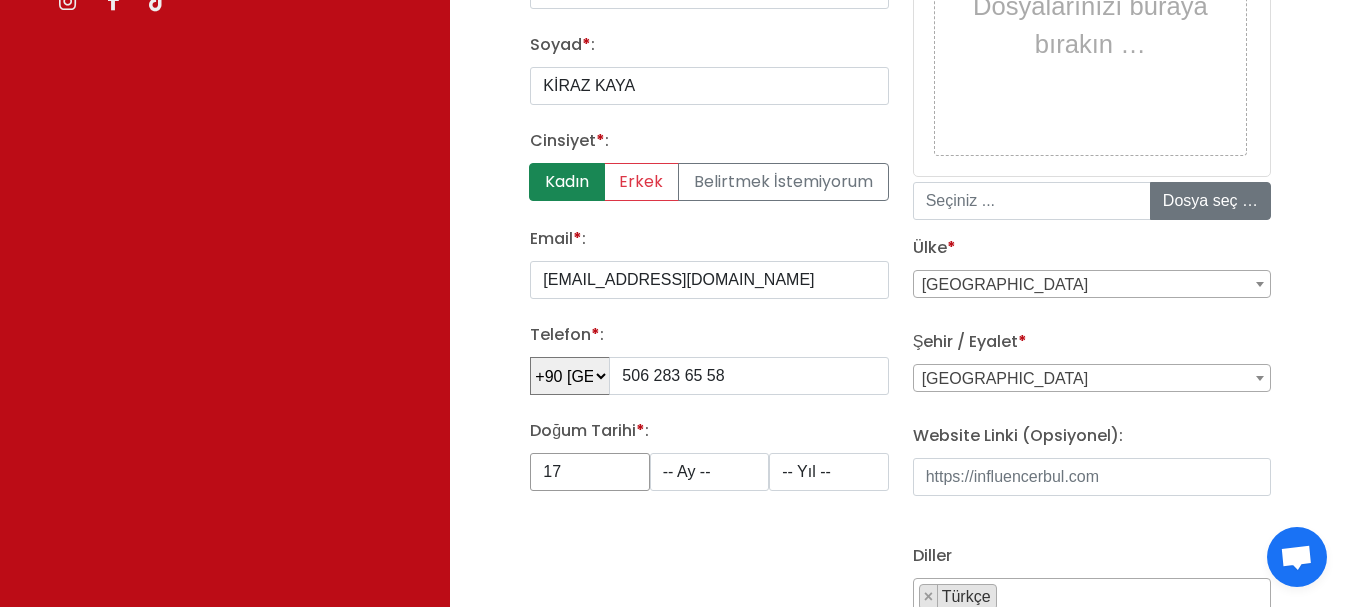 click on "-- Gün --
1
2
3
4
5
6
7
8
9
10
11
12
13
14
15
16
17
18
19
20
21
22
23
24
25
26
27
28
29
30
31" at bounding box center (589, 472) 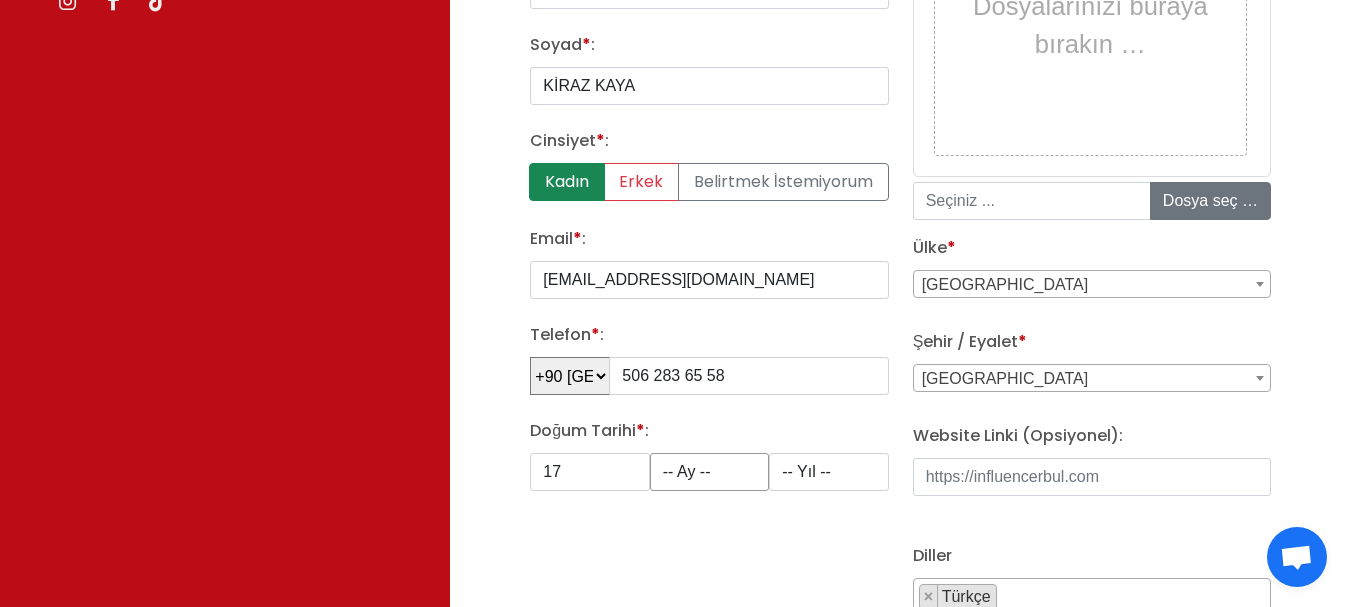 click on "-- Ay --
1
2
3
4
5
6
7
8
9
10
11
12" at bounding box center [709, 472] 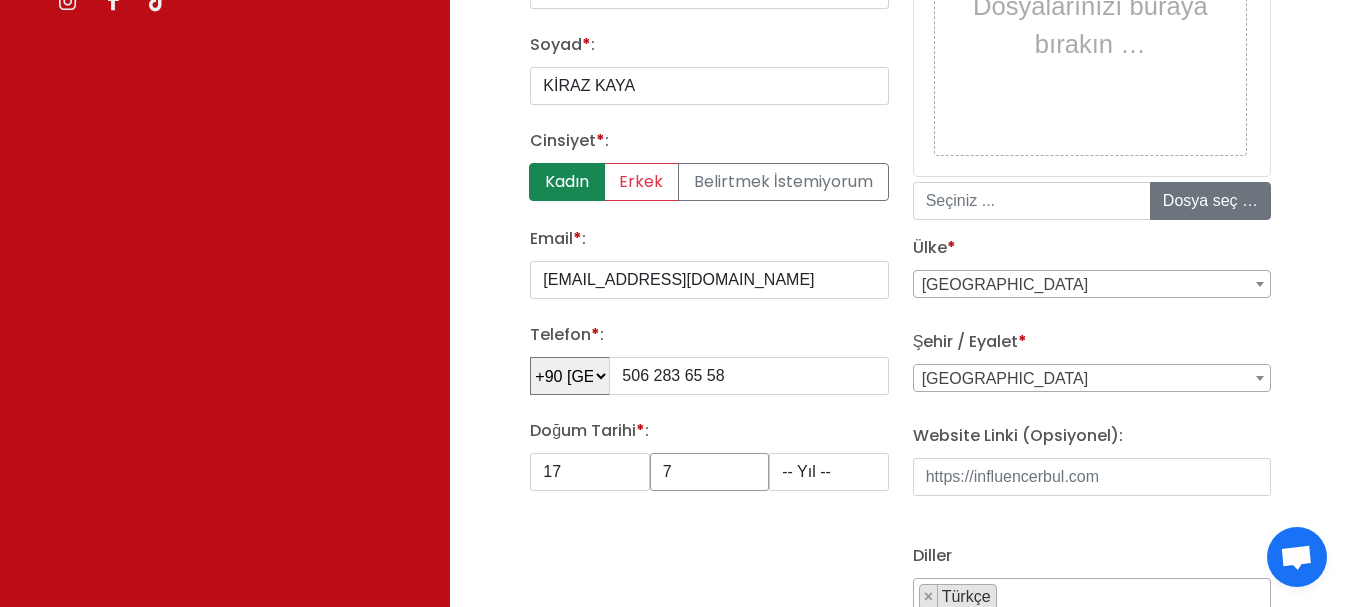 click on "-- Ay --
1
2
3
4
5
6
7
8
9
10
11
12" at bounding box center (709, 472) 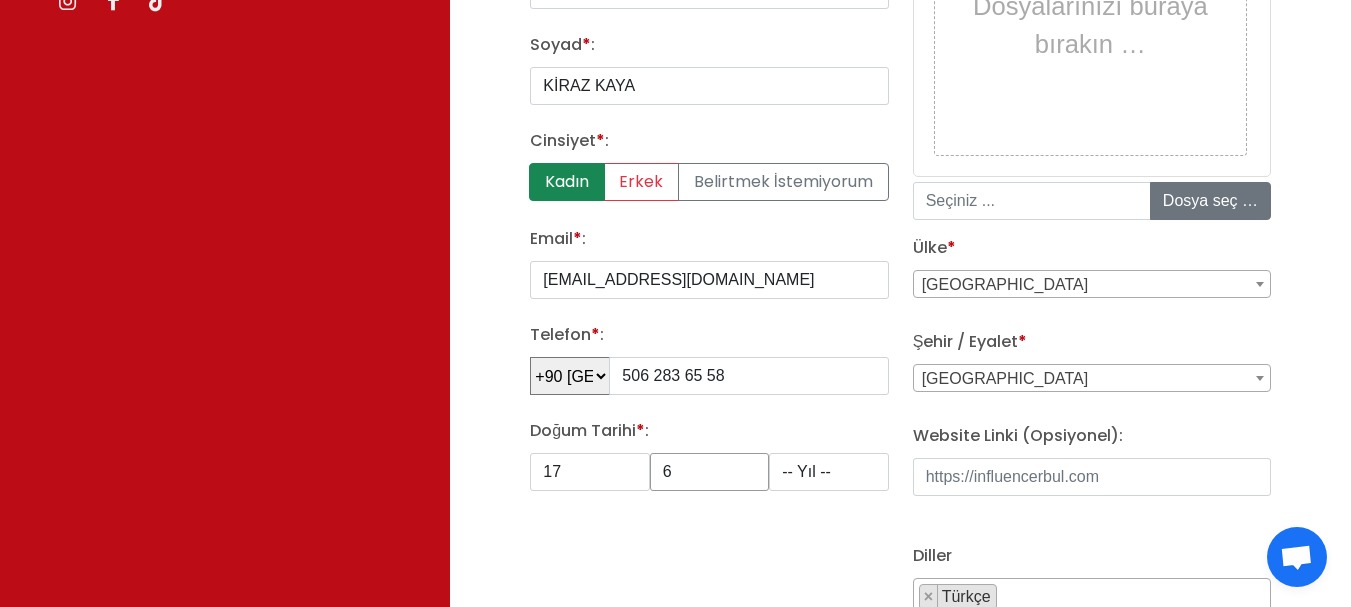 click on "-- Ay --
1
2
3
4
5
6
7
8
9
10
11
12" at bounding box center [709, 472] 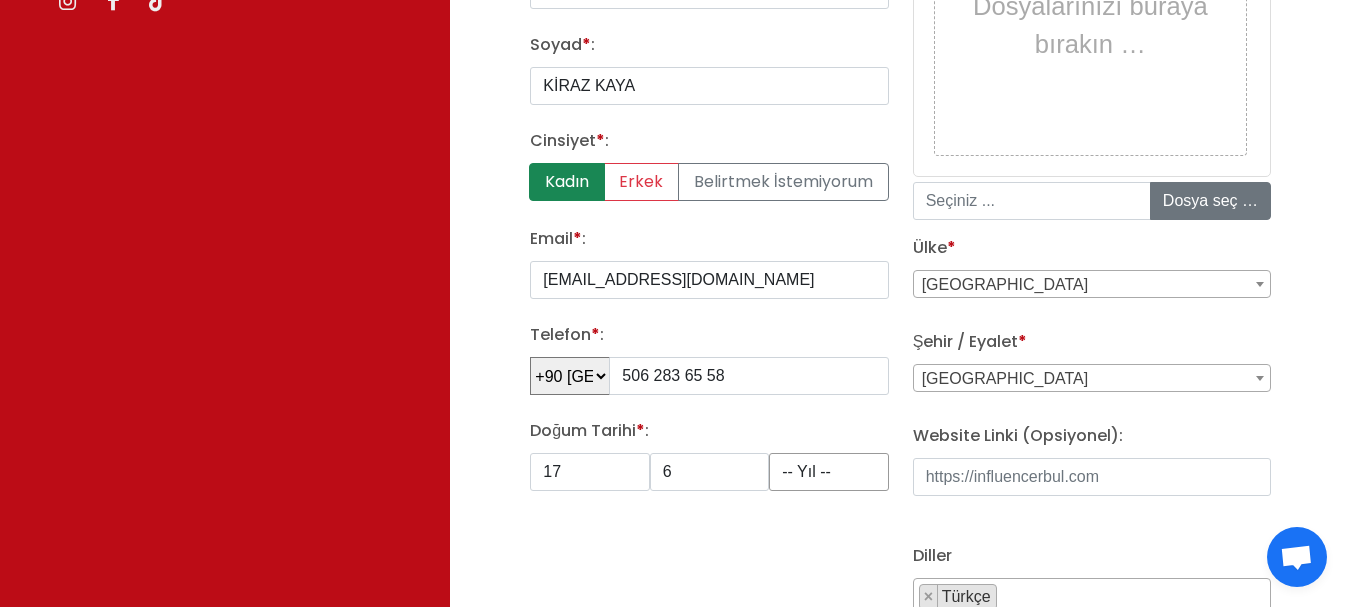 click on "-- Yıl --
2008
2007
2006
2005
2004
2003
2002
2001
2000
1999
1998
1997
1996
1995
1994
1993
1992
1991
1990
1989
1988
1987
1986
1985
1984
1983
1982
1981
1980
1979
1978
1977
1976
1975
1974
1973
1972
1971
1970
1969
1968
1967
1966
1965
1964
1963
1962
1961
1960
1959
1958
1957
1956
1955
1954 1953 1952" at bounding box center [828, 472] 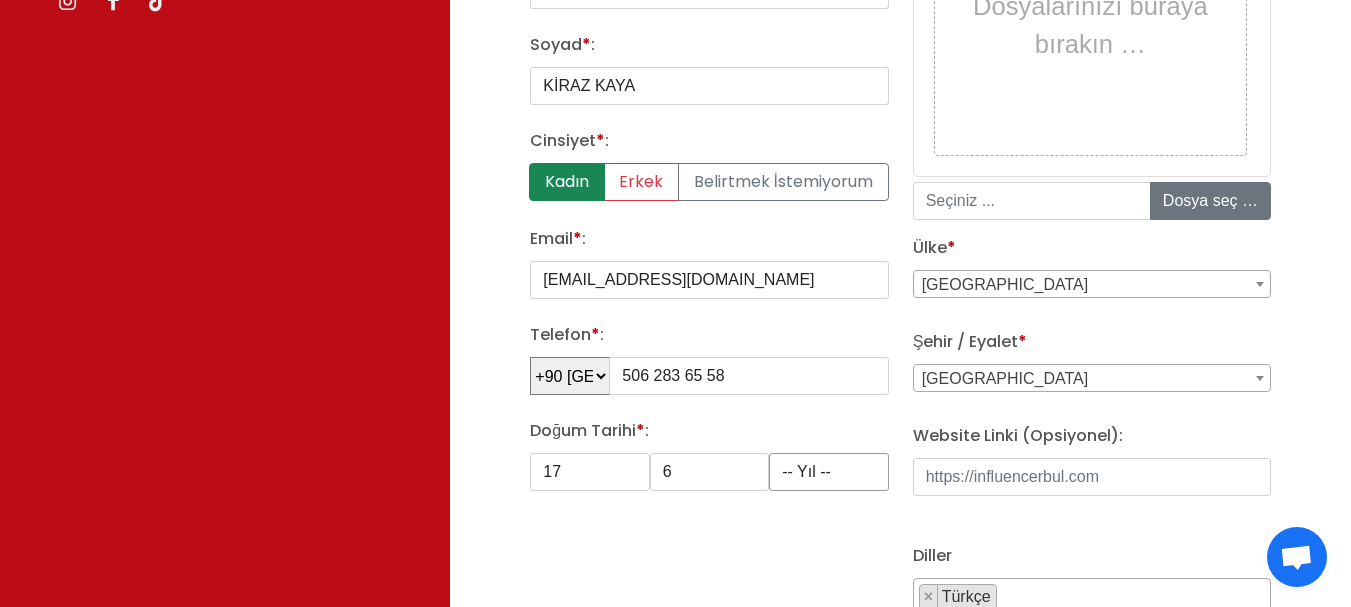select on "1995" 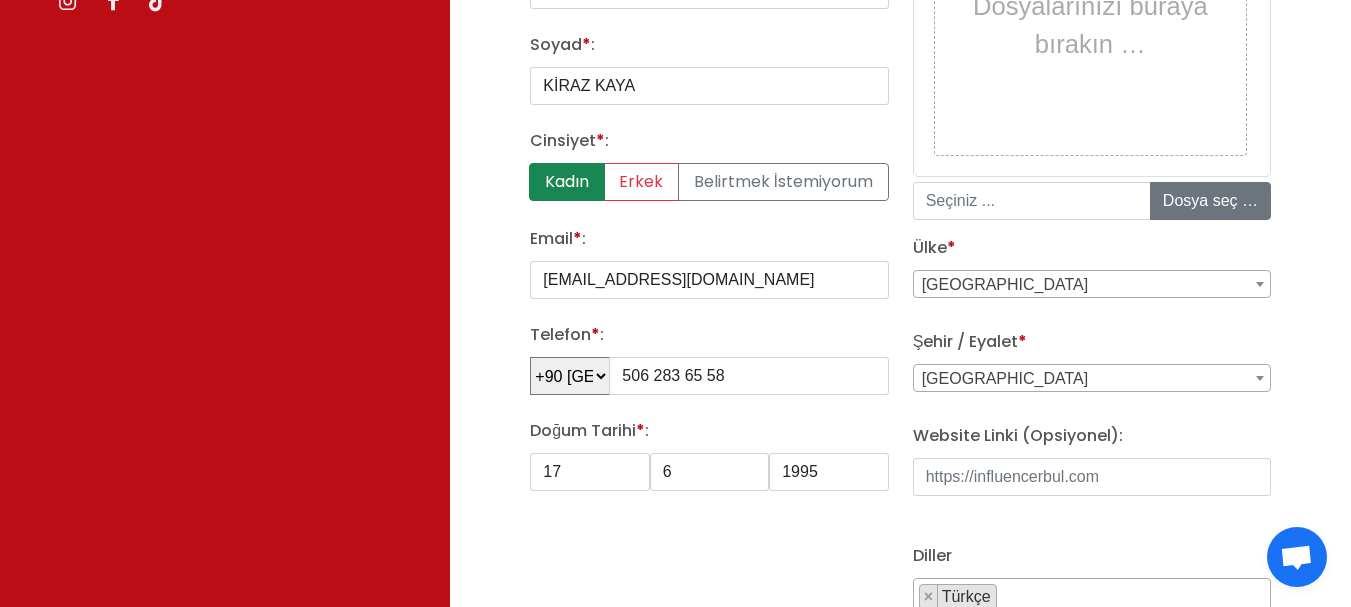 click on "Adana" at bounding box center (1092, 379) 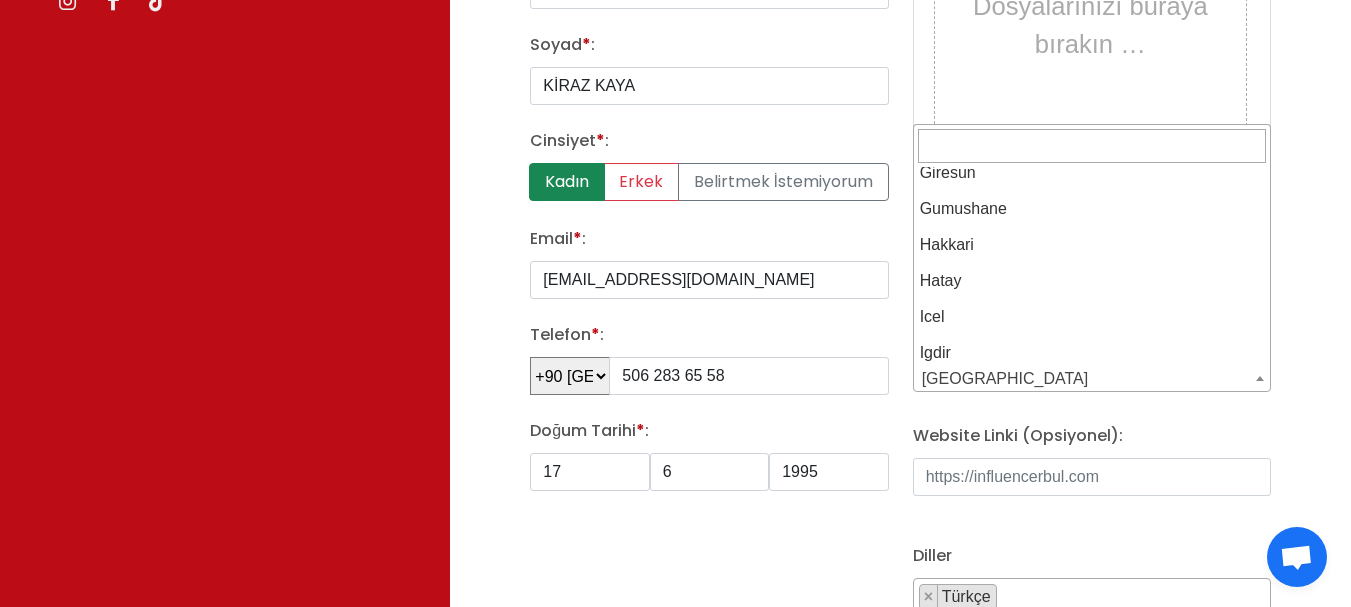 scroll, scrollTop: 1300, scrollLeft: 0, axis: vertical 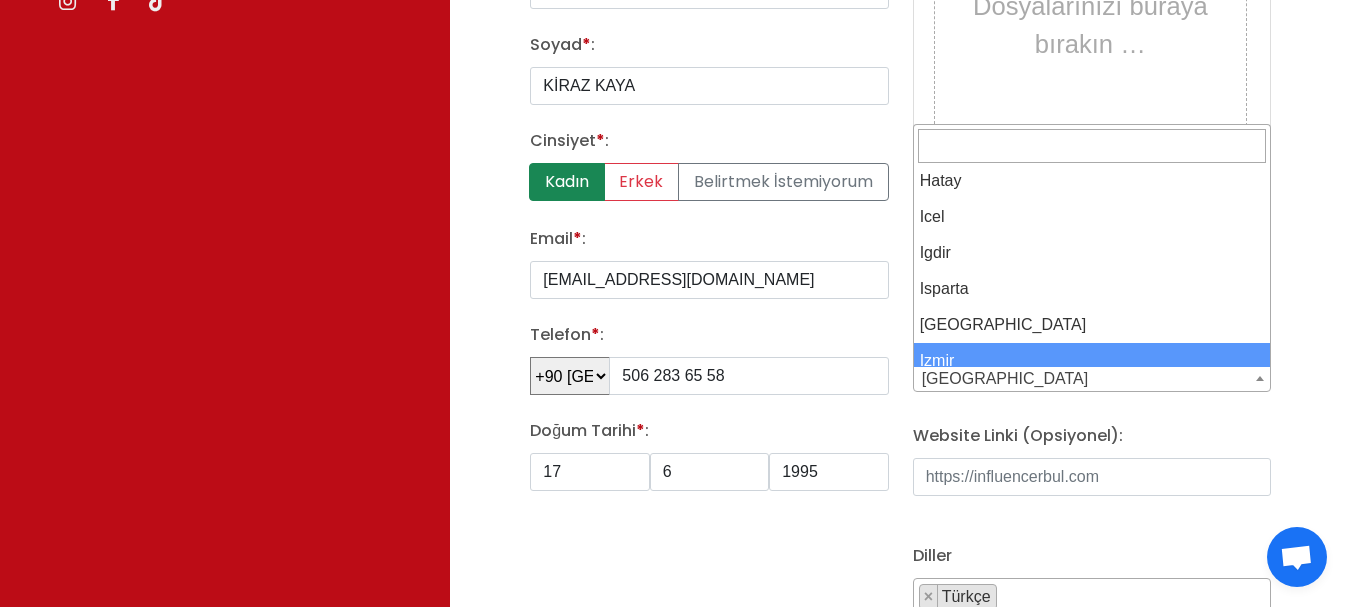 select on "3704" 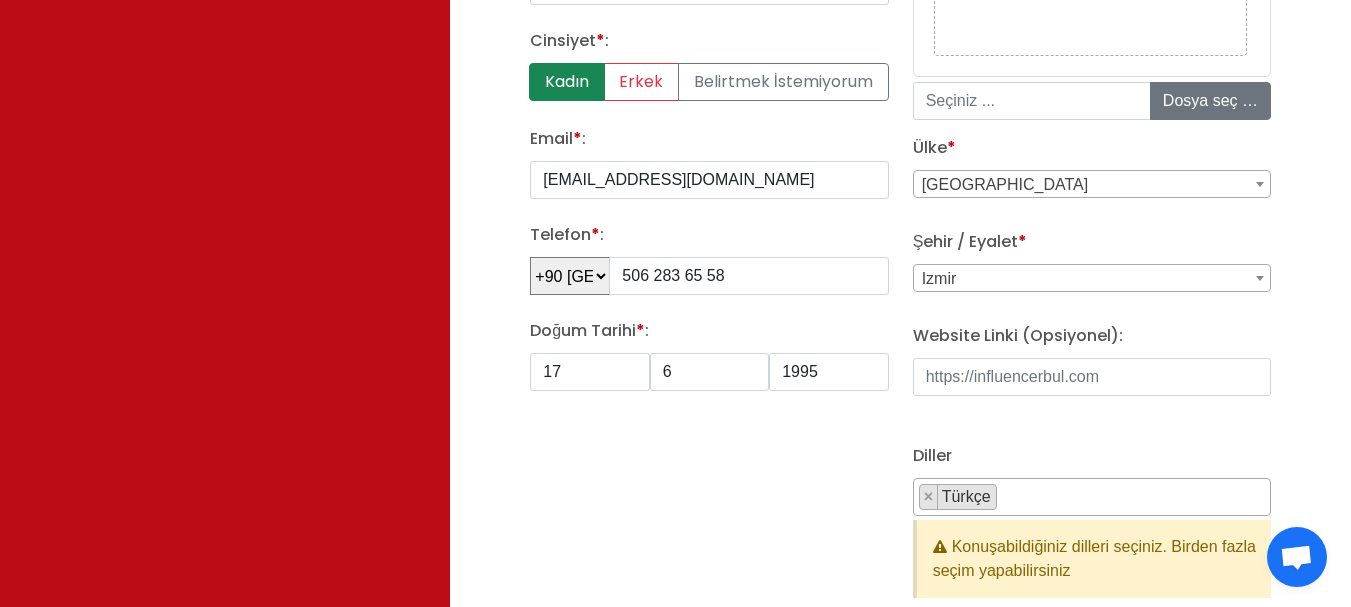 scroll, scrollTop: 800, scrollLeft: 0, axis: vertical 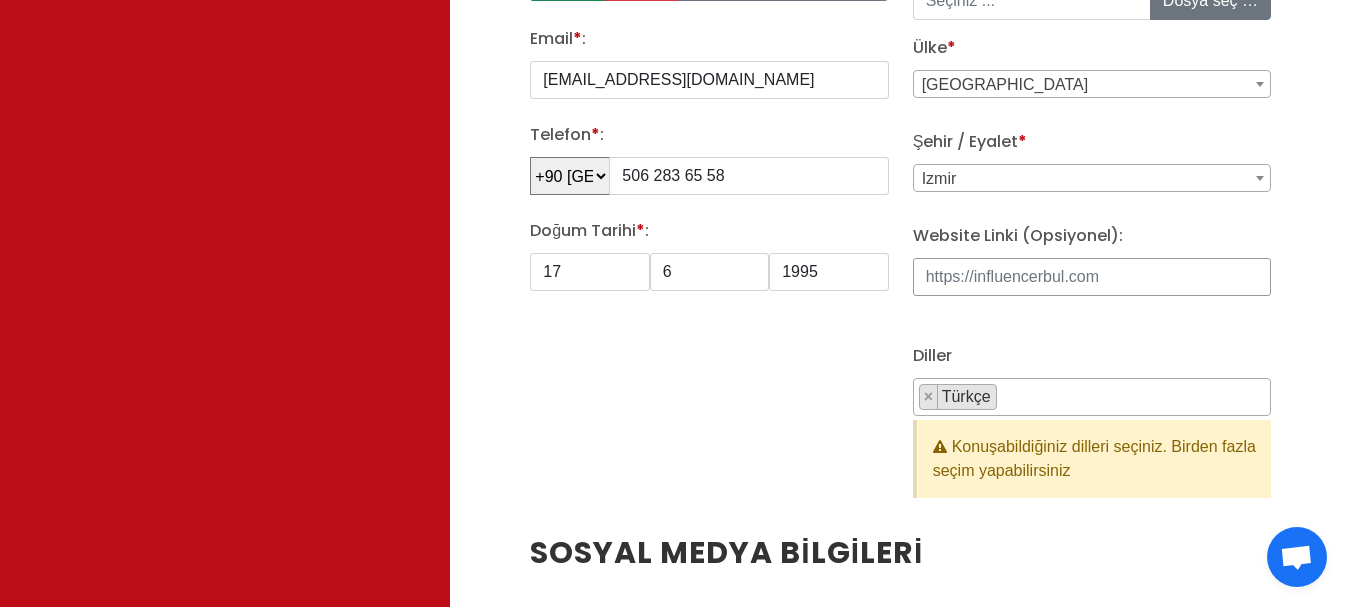 click on "Website Linki (Opsiyonel):" at bounding box center [1092, 277] 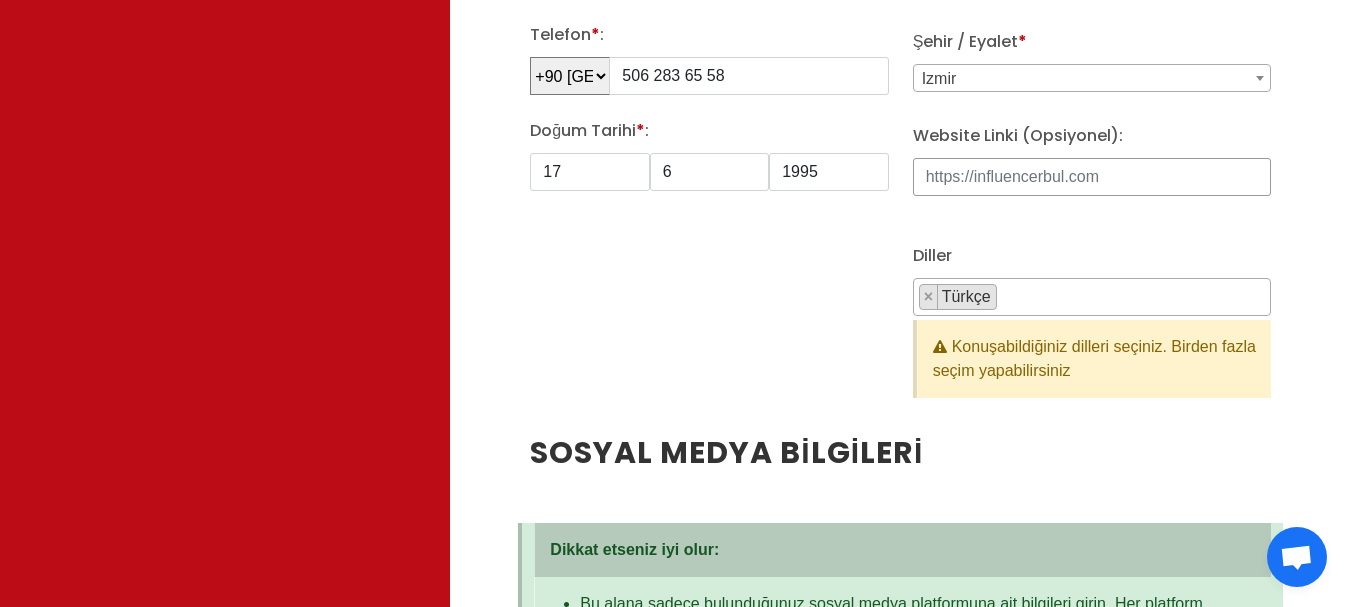 scroll, scrollTop: 1000, scrollLeft: 0, axis: vertical 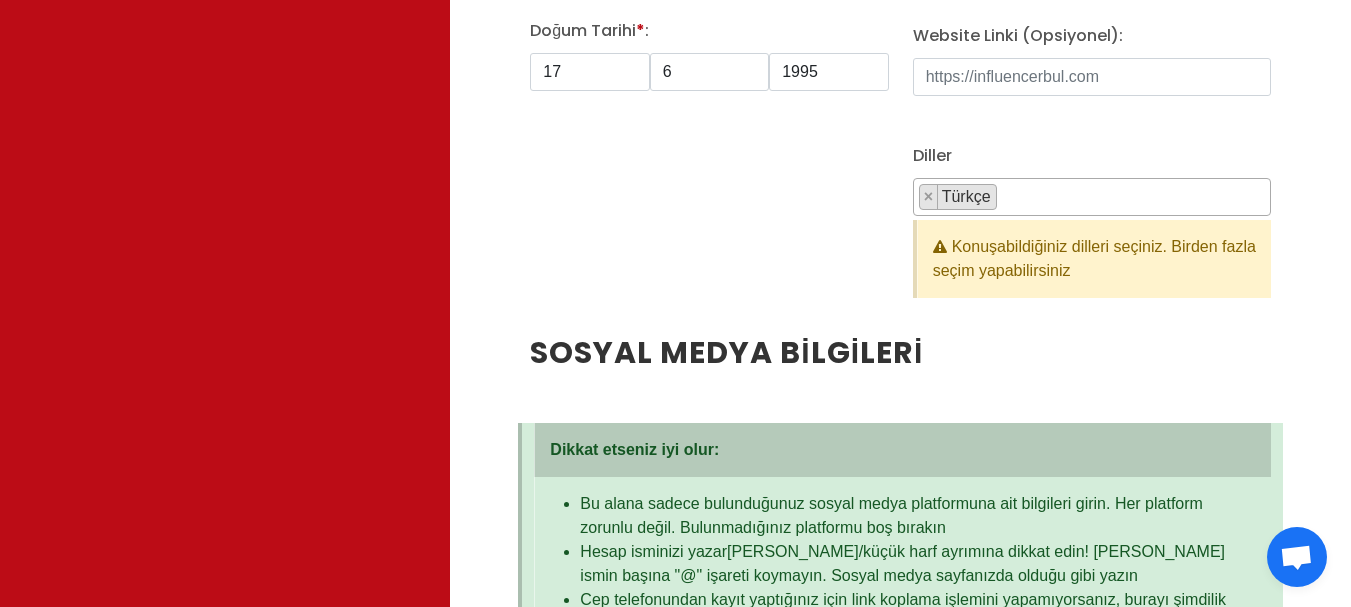 click on "× Türkçe" at bounding box center (1092, 197) 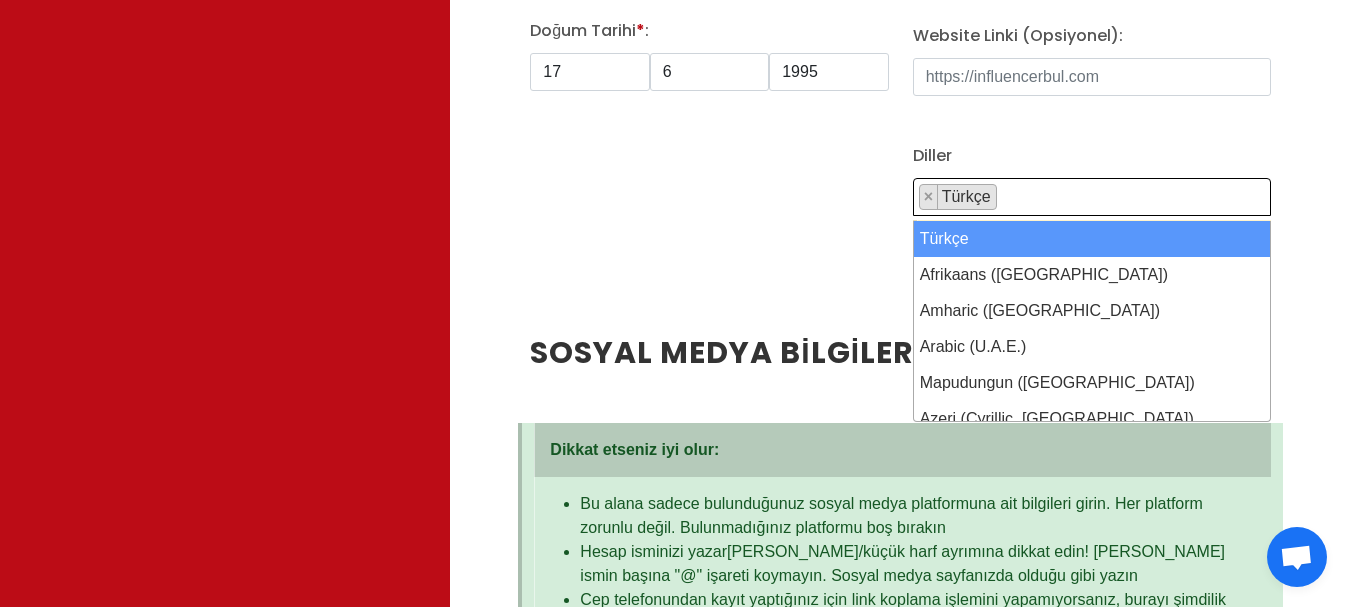 scroll, scrollTop: 3, scrollLeft: 0, axis: vertical 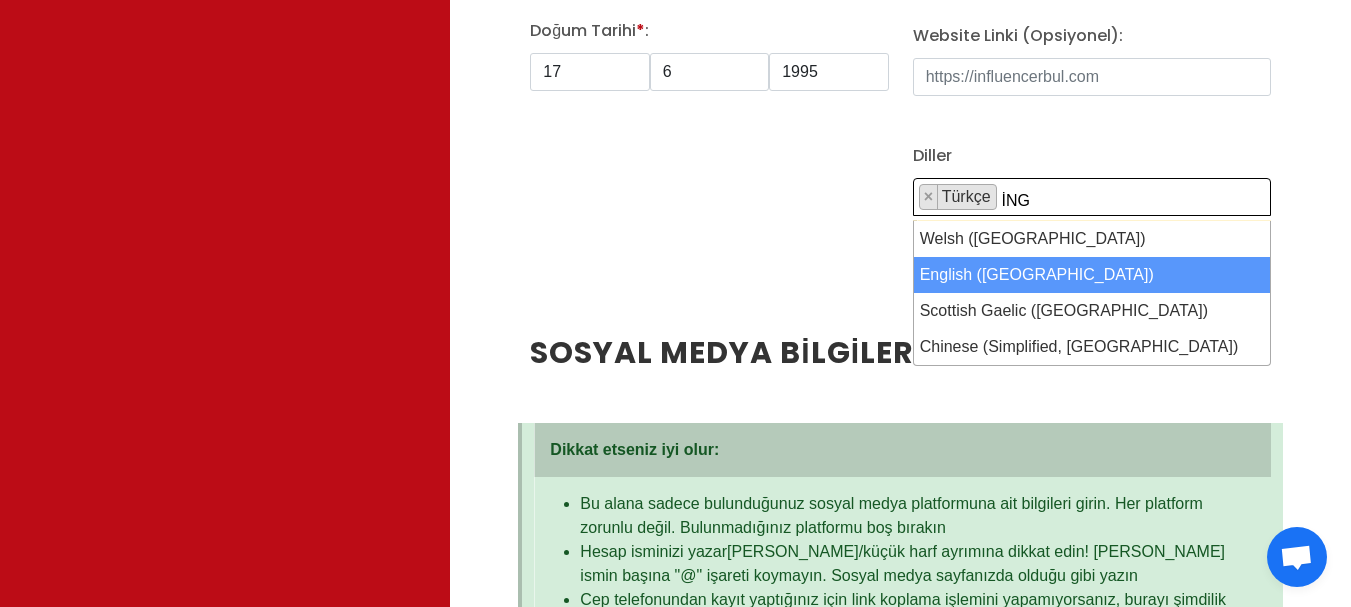 type on "İNG" 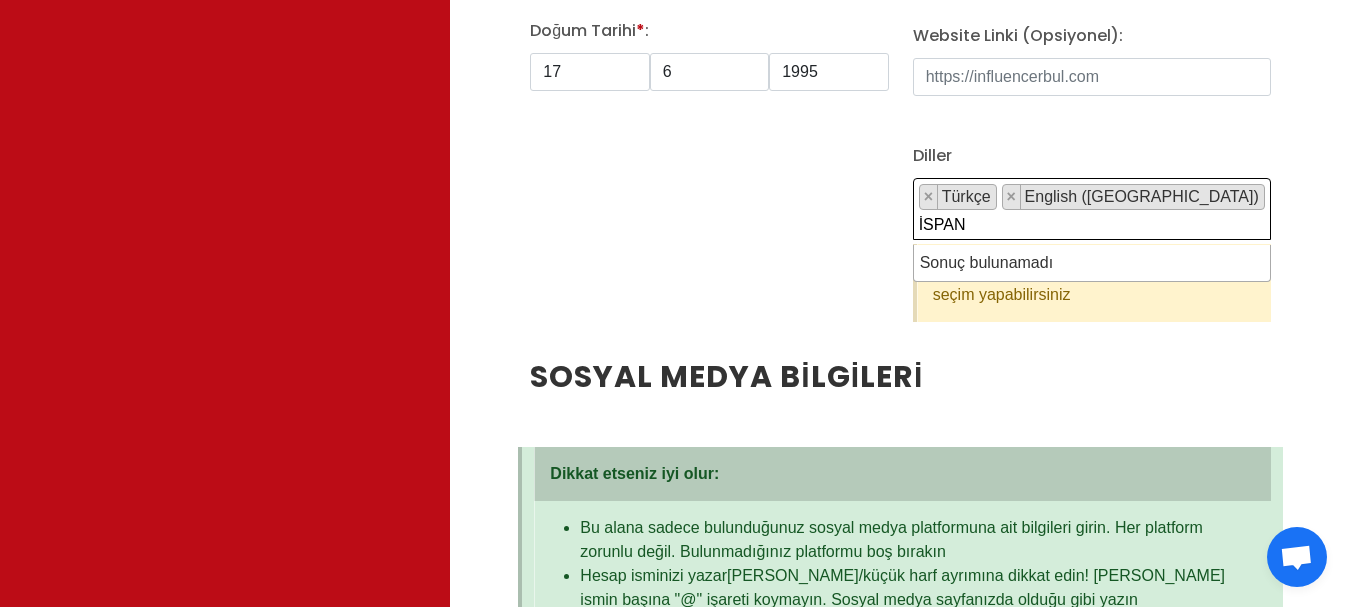 type on "İSPAN" 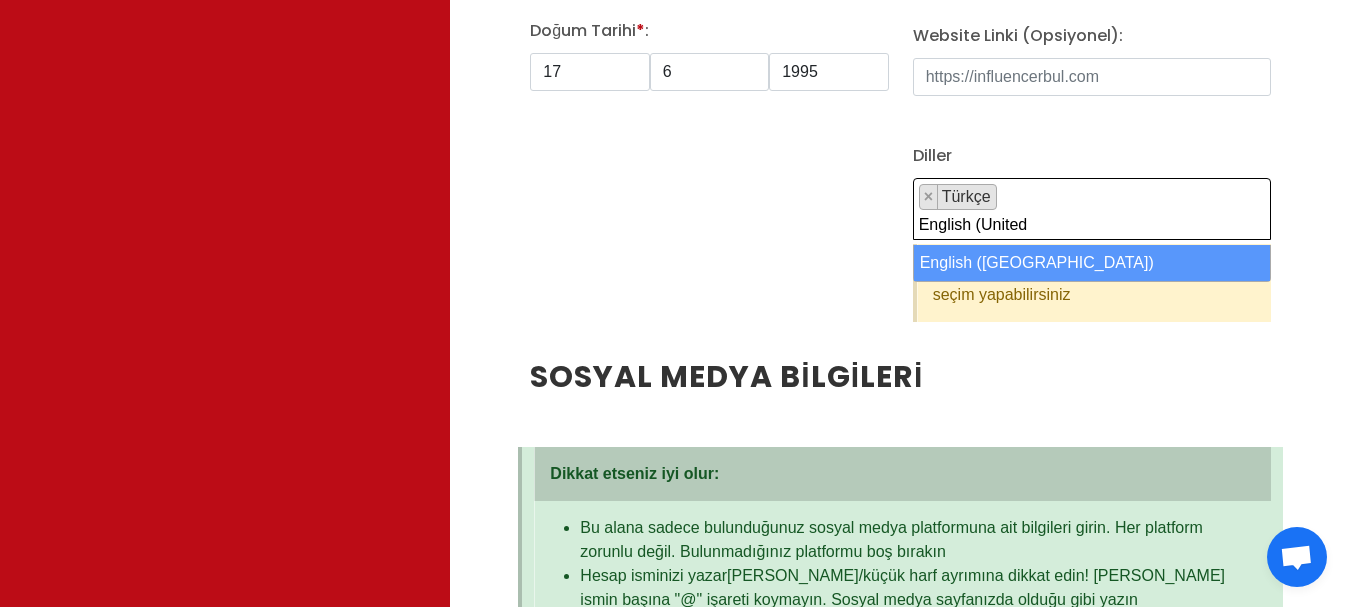 type on "English (United" 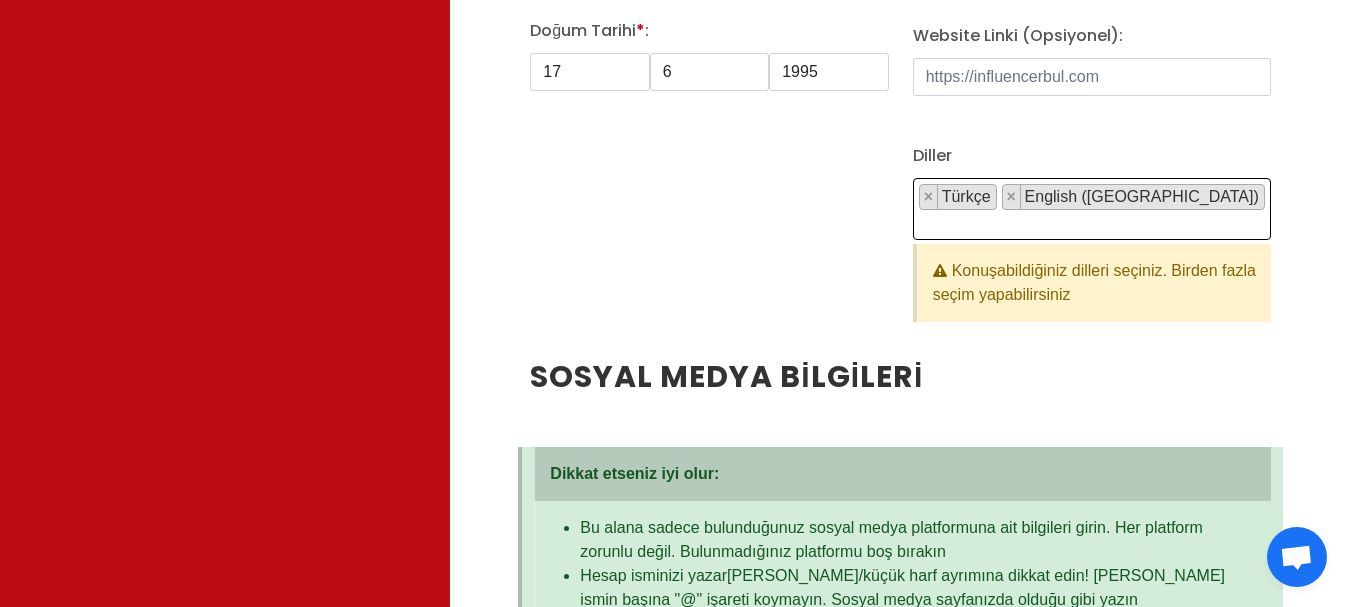 click on "× Türkçe × English (United Kingdom)" at bounding box center [1092, 209] 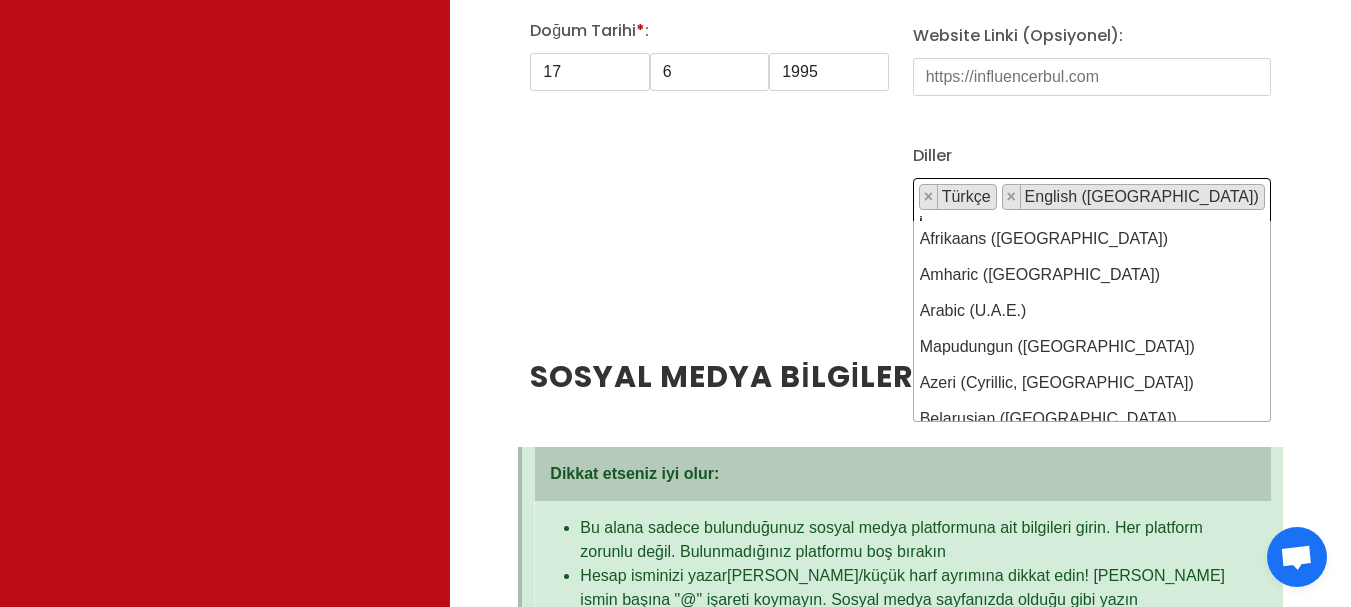 scroll, scrollTop: 0, scrollLeft: 0, axis: both 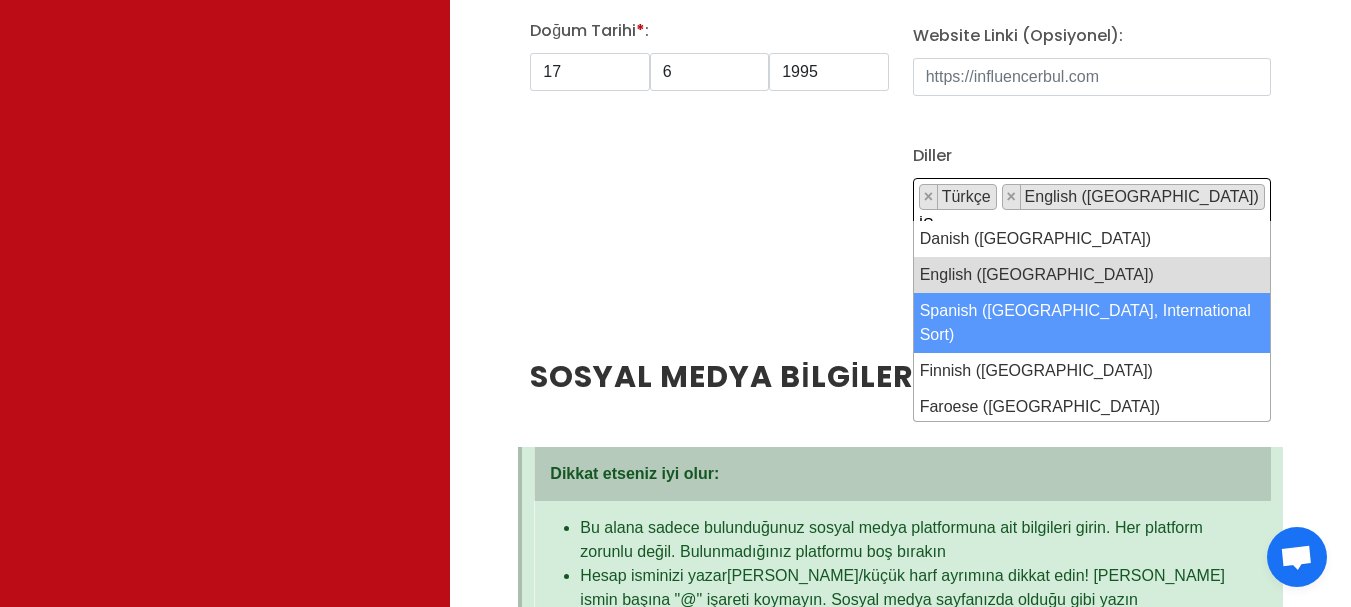 type on "İS" 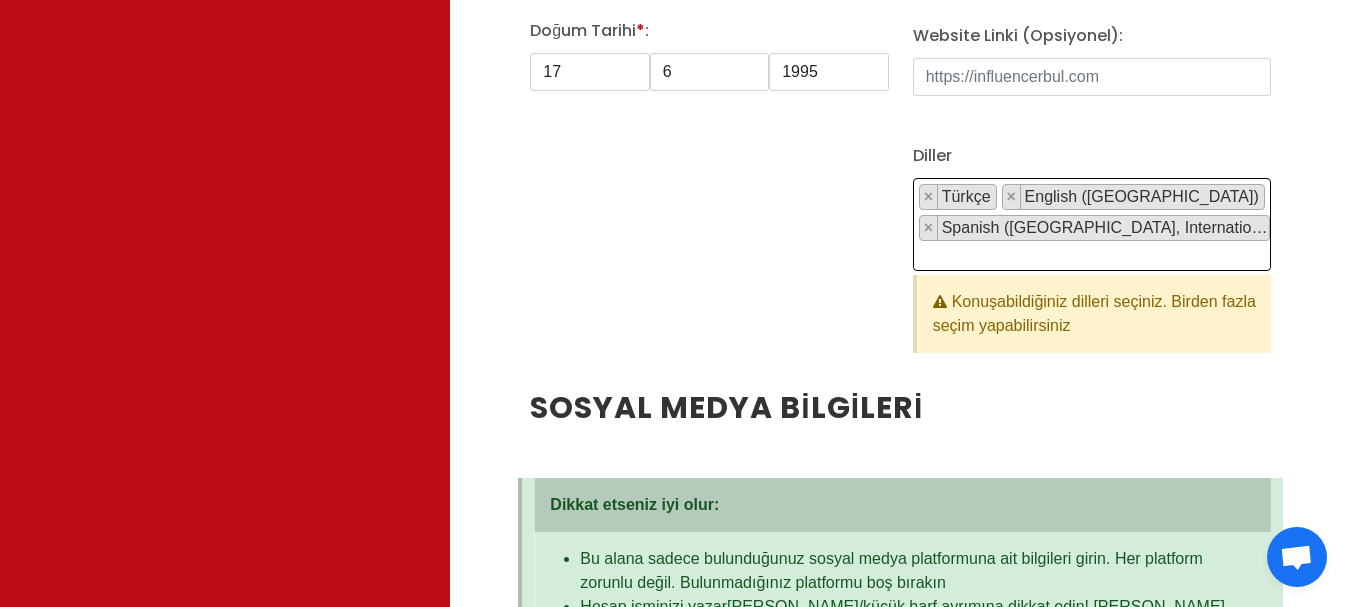 click on "× Türkçe × English (United Kingdom) × Spanish (Spain, International Sort)" at bounding box center [1092, 224] 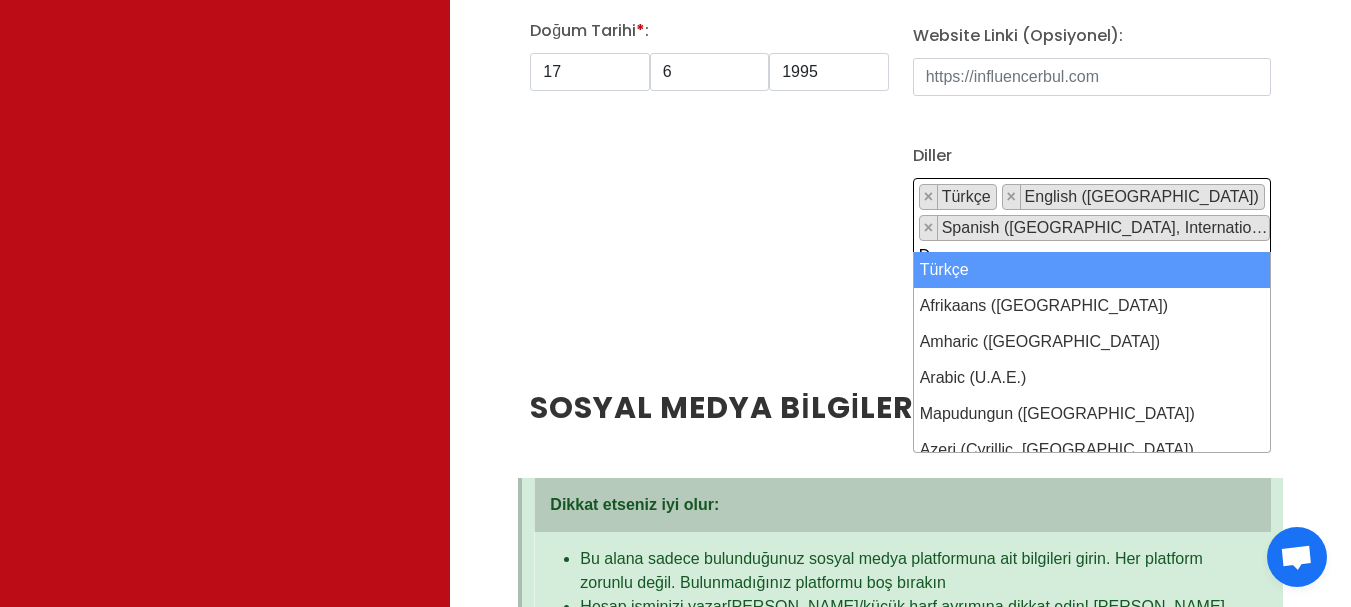 scroll, scrollTop: 0, scrollLeft: 0, axis: both 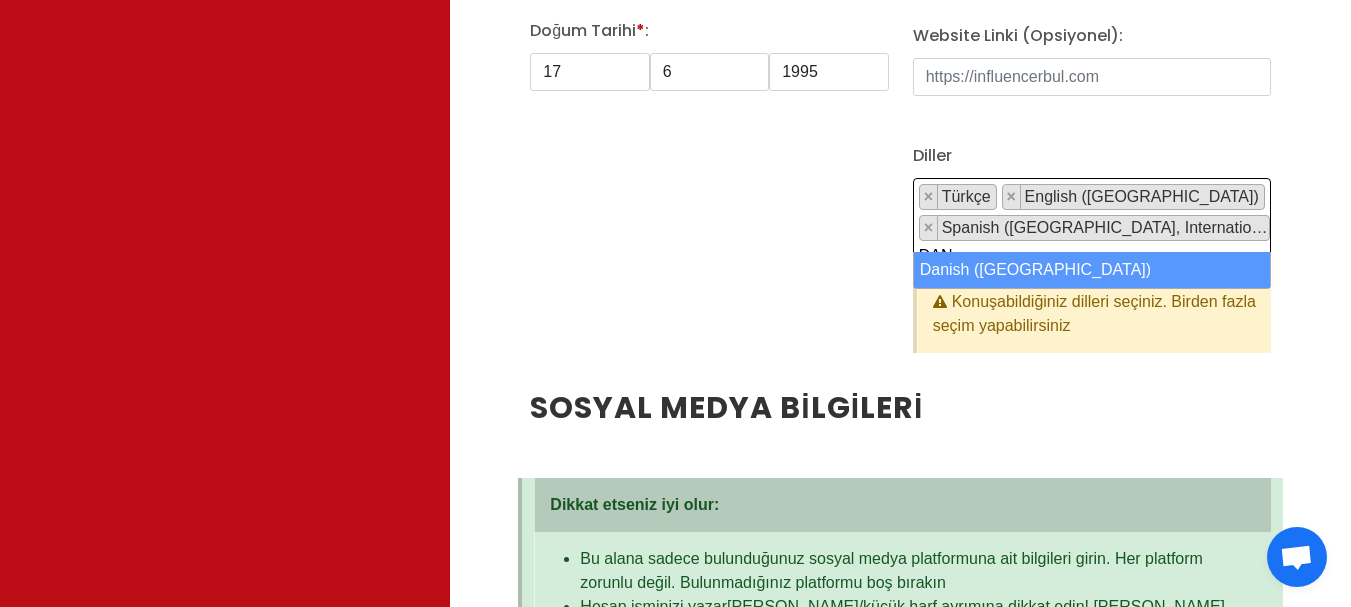 type on "DAN" 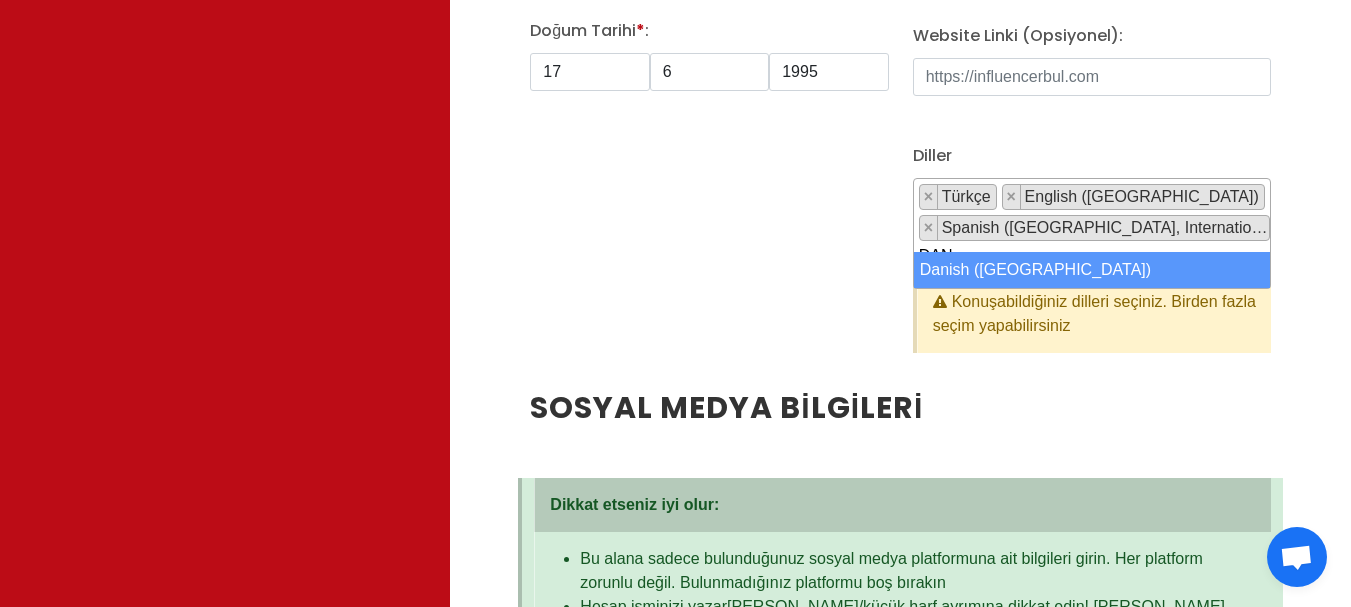 type 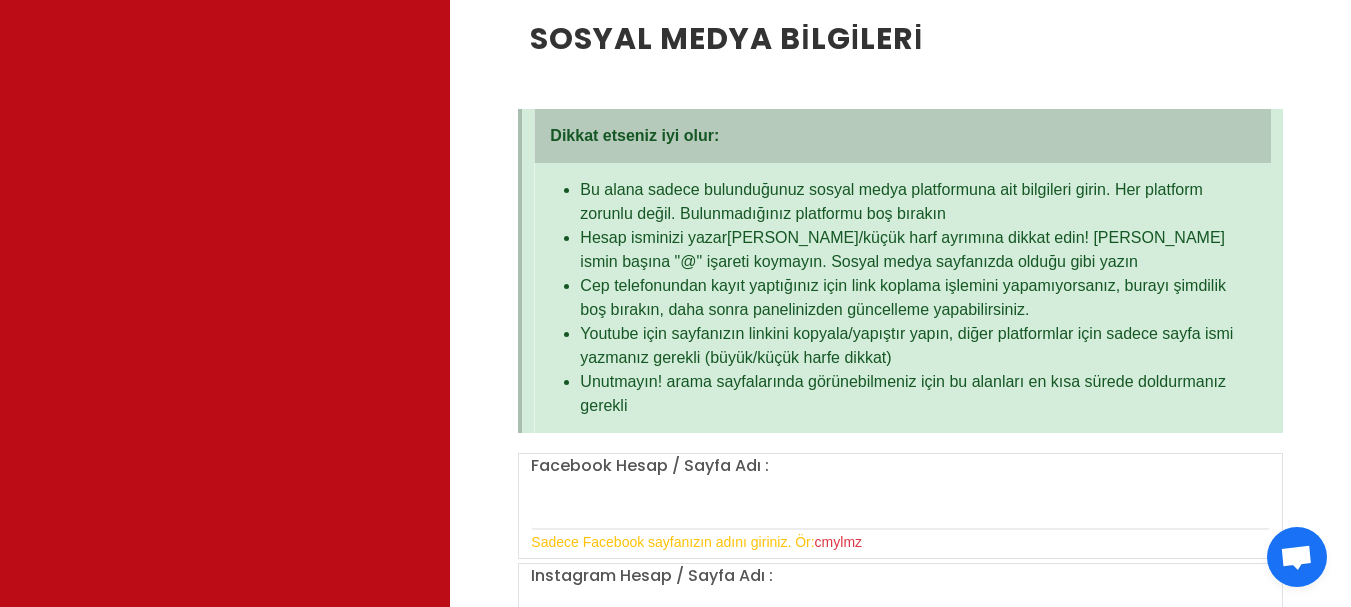 scroll, scrollTop: 1500, scrollLeft: 0, axis: vertical 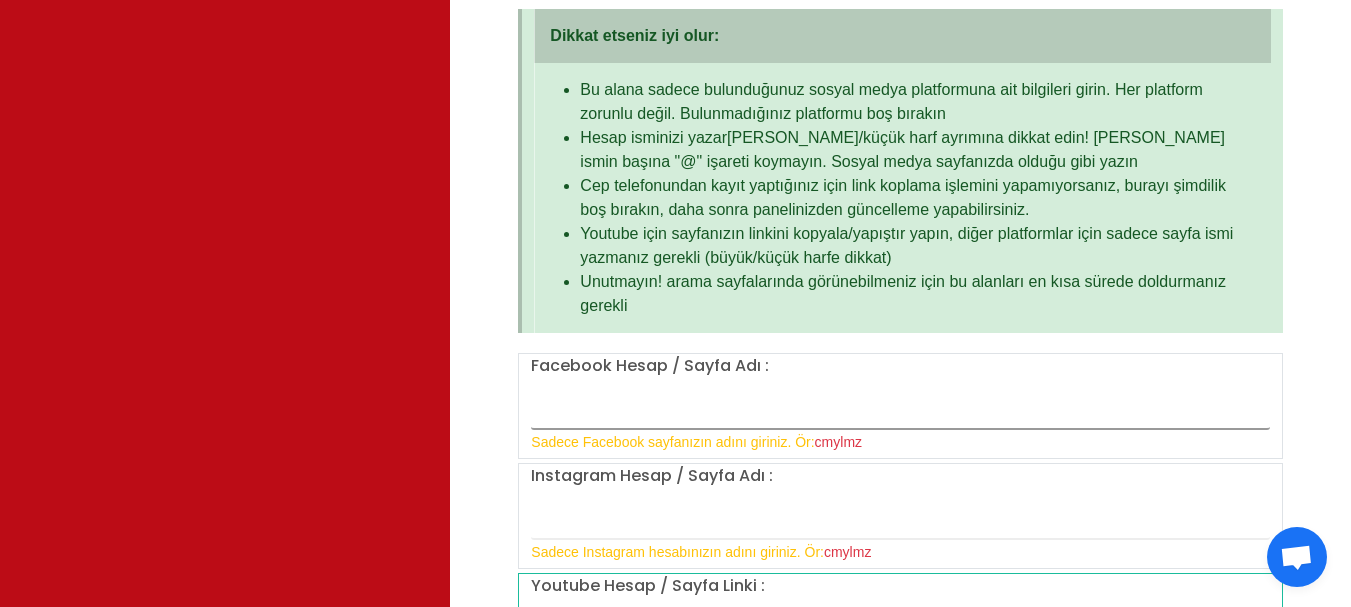 click at bounding box center [900, 409] 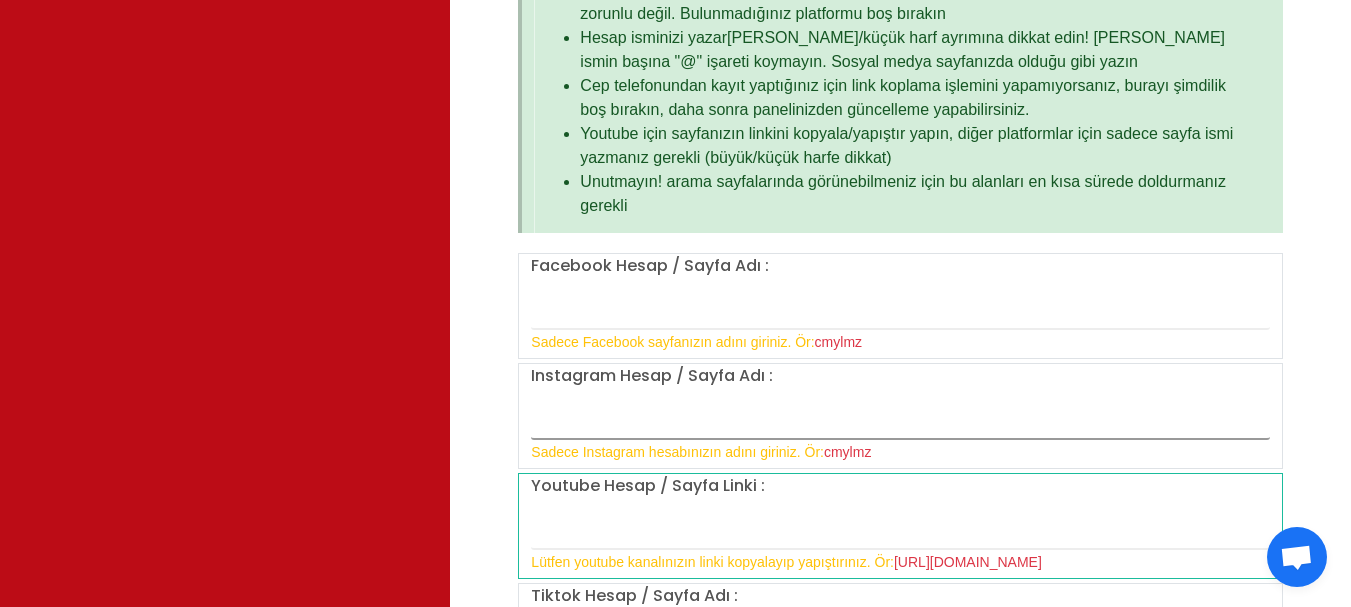 click at bounding box center [900, 419] 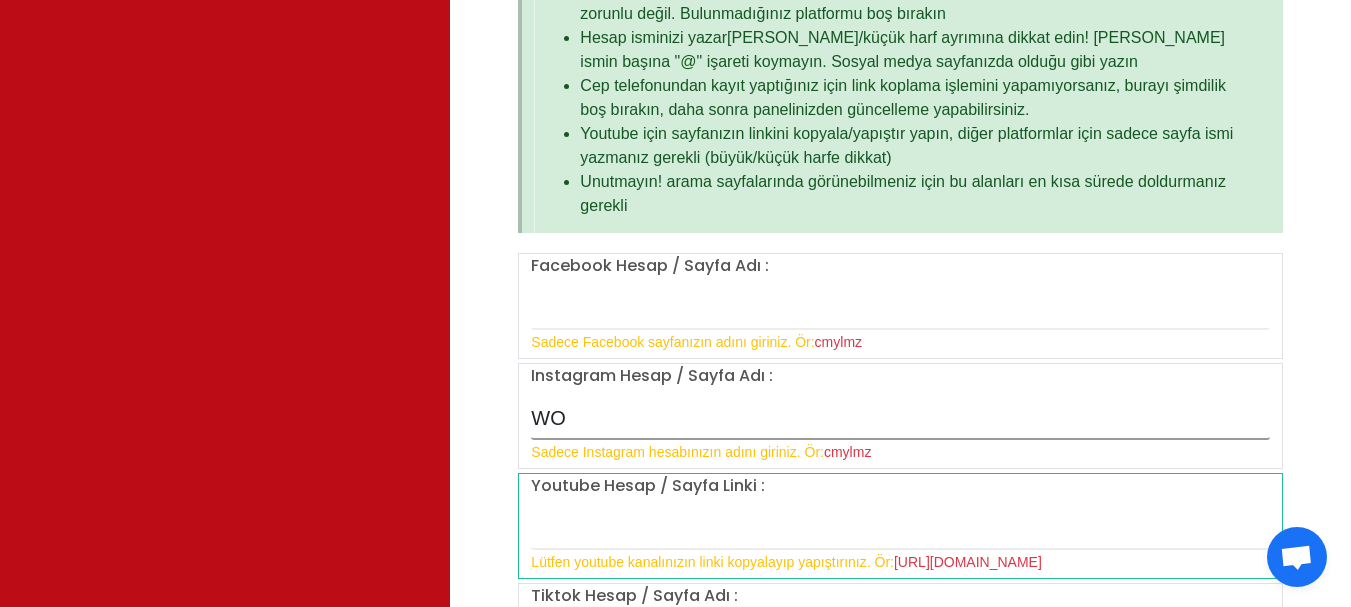 type on "W" 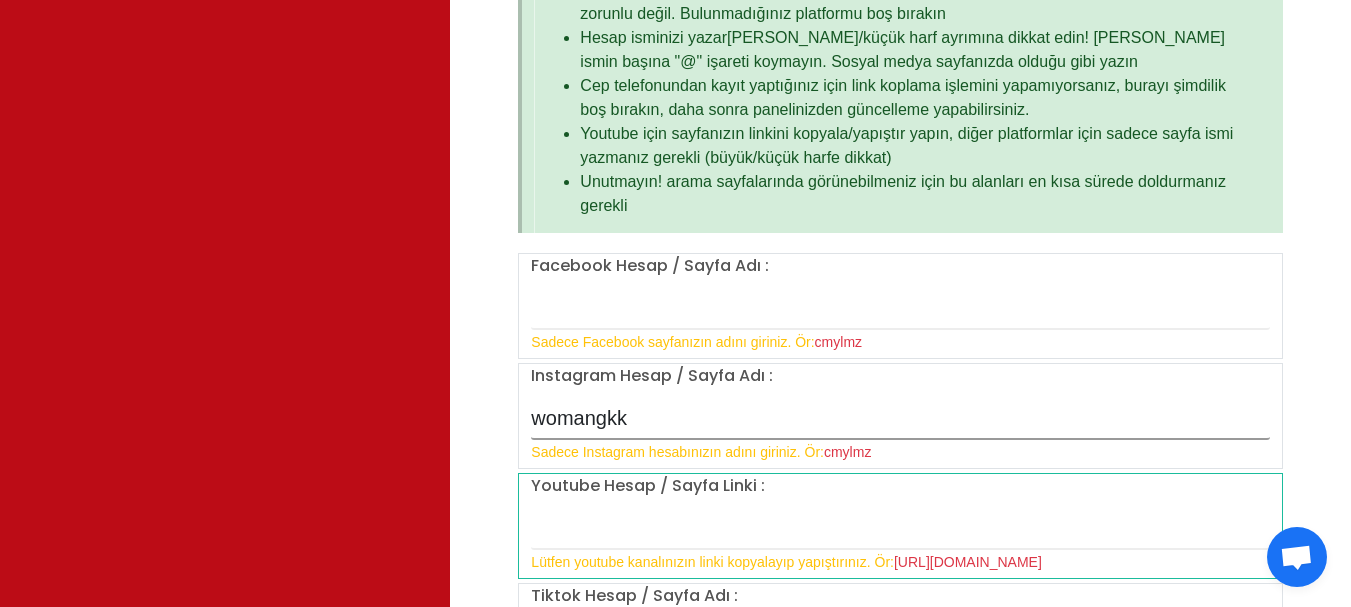 type on "womangkk" 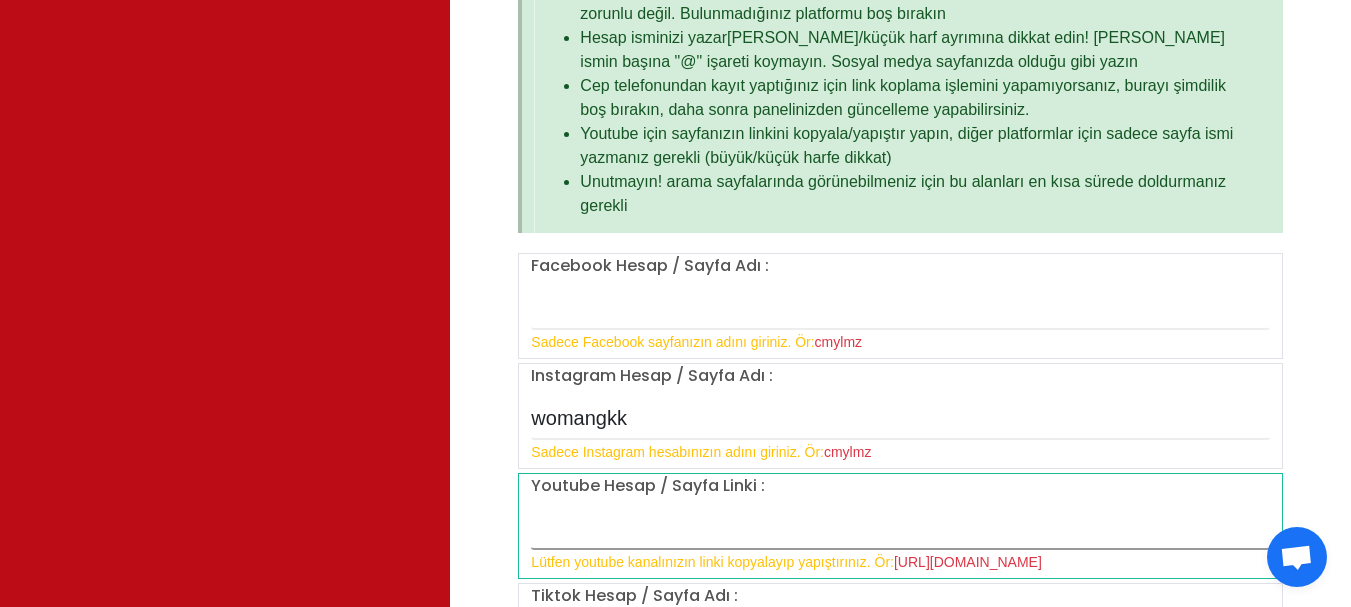 click at bounding box center (900, 529) 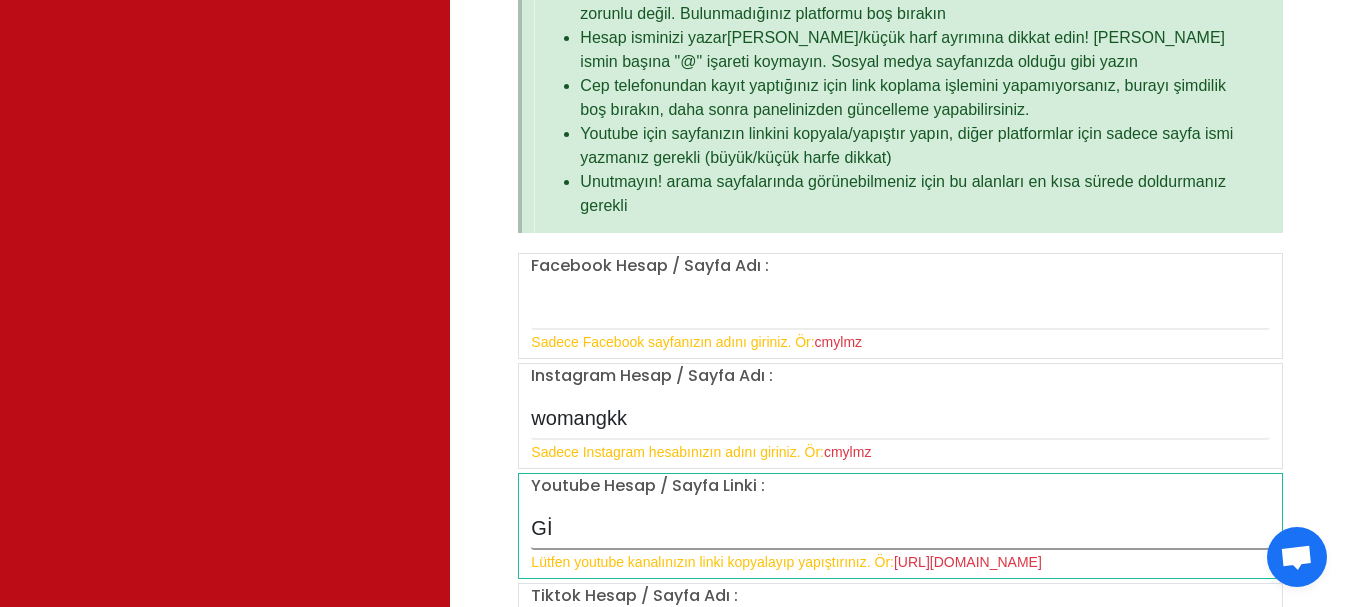 type on "G" 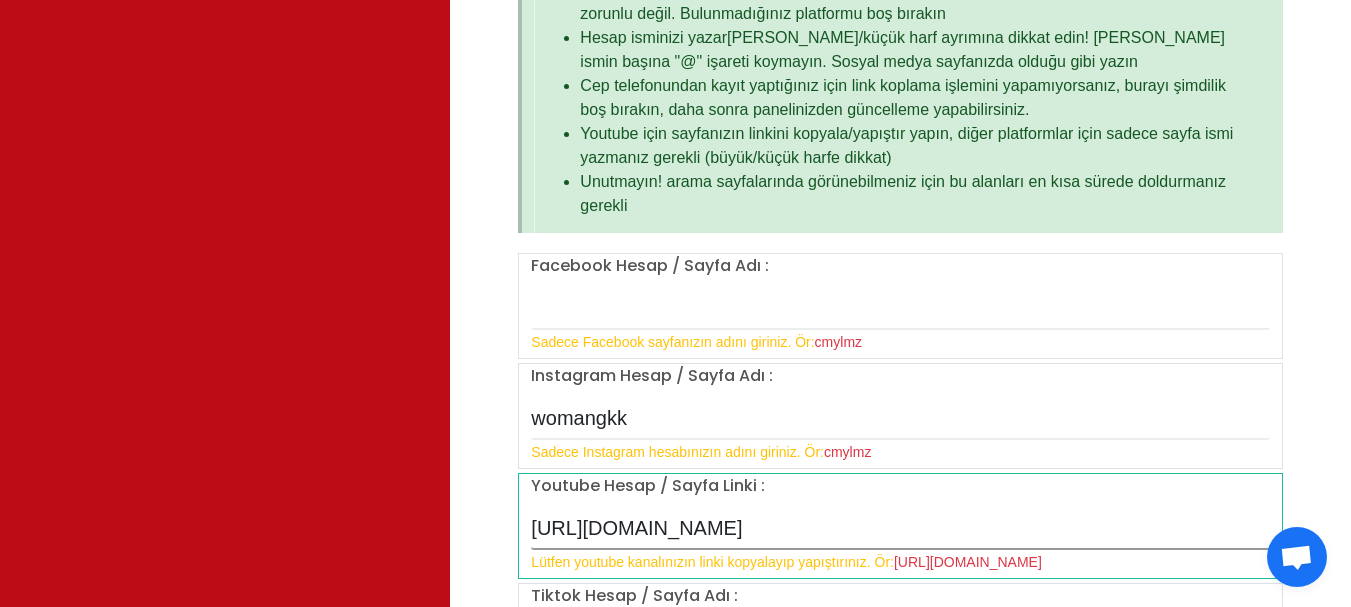 scroll, scrollTop: 1800, scrollLeft: 0, axis: vertical 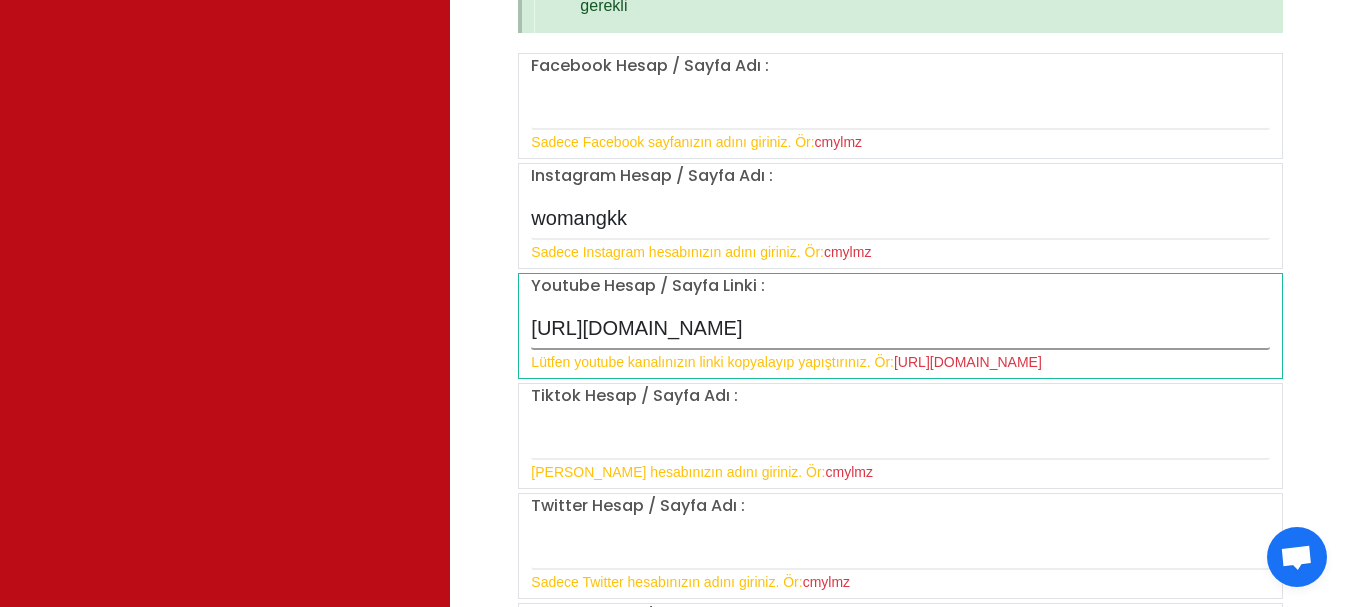 type on "https://youtube.com/c/GizemKirazKaya" 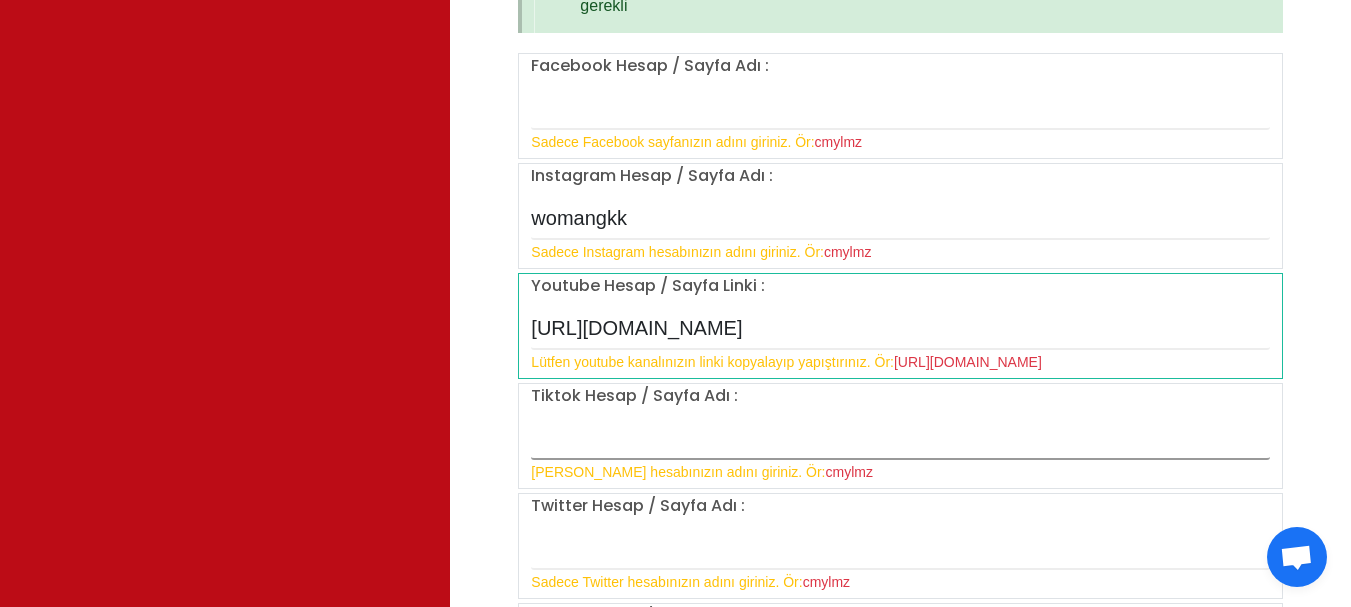 click at bounding box center (900, 439) 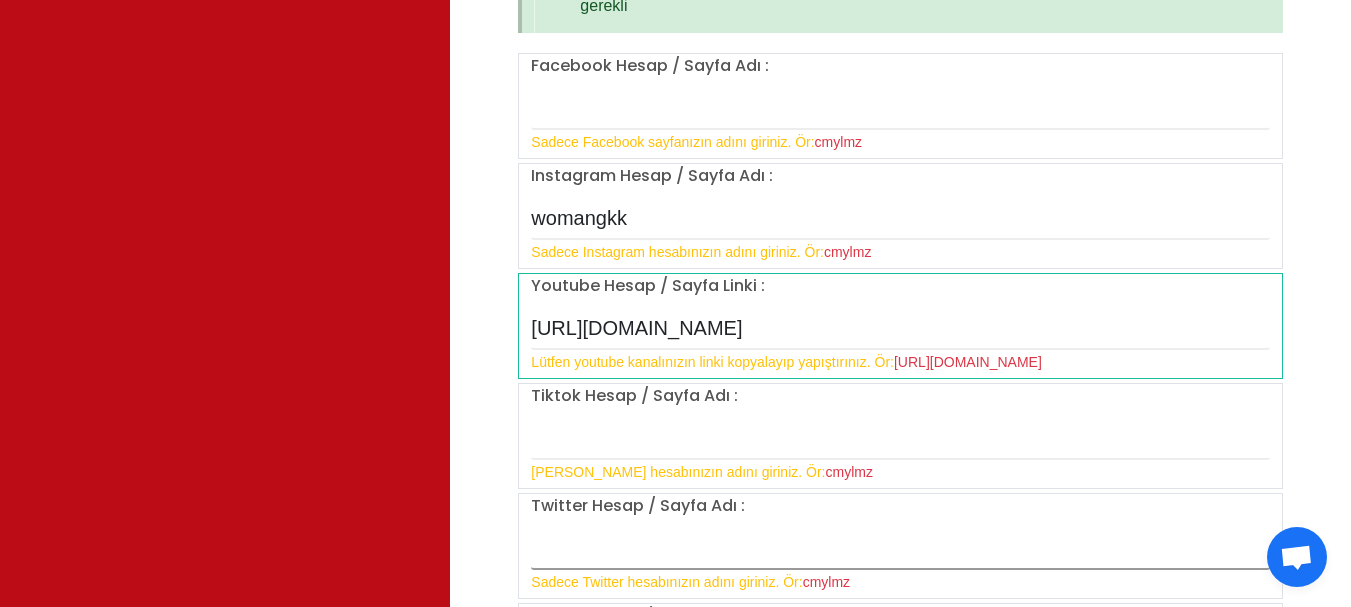 click at bounding box center [900, 549] 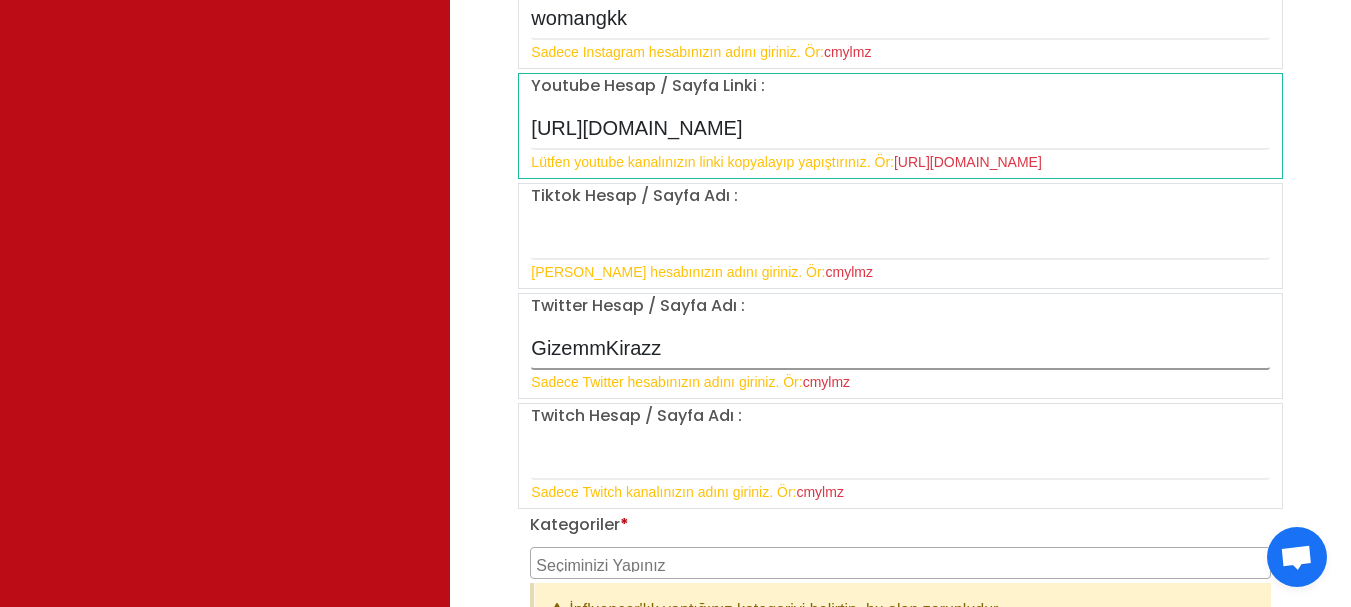 scroll, scrollTop: 2100, scrollLeft: 0, axis: vertical 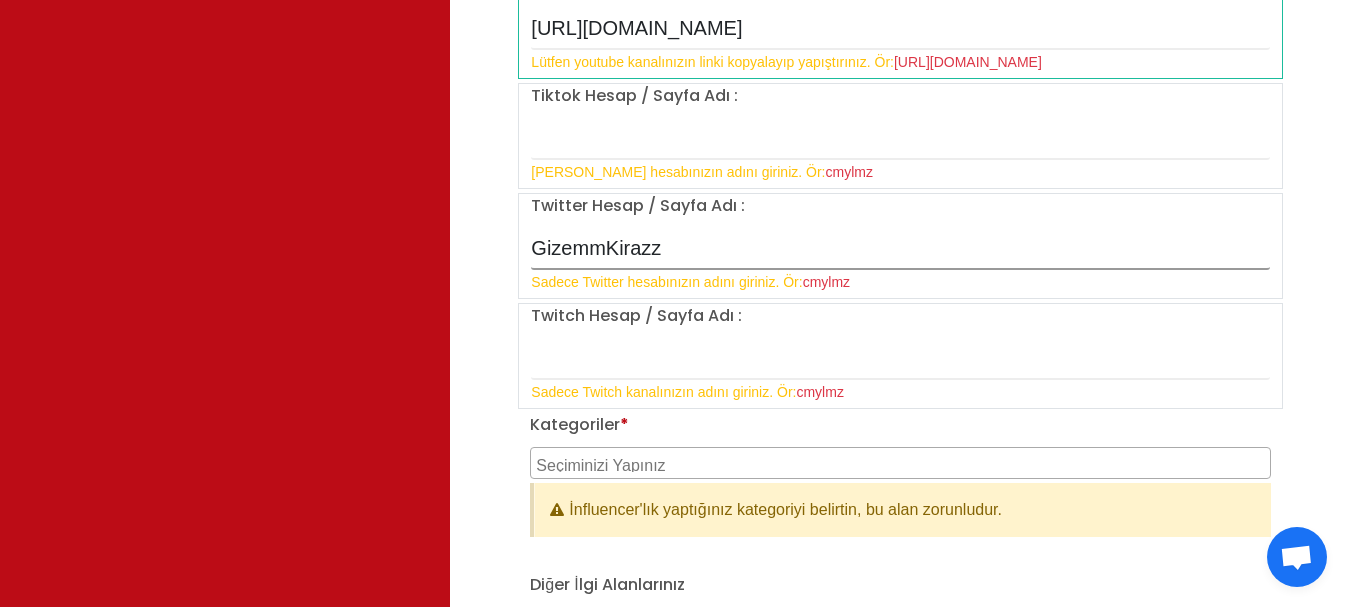 type on "GizemmKirazz" 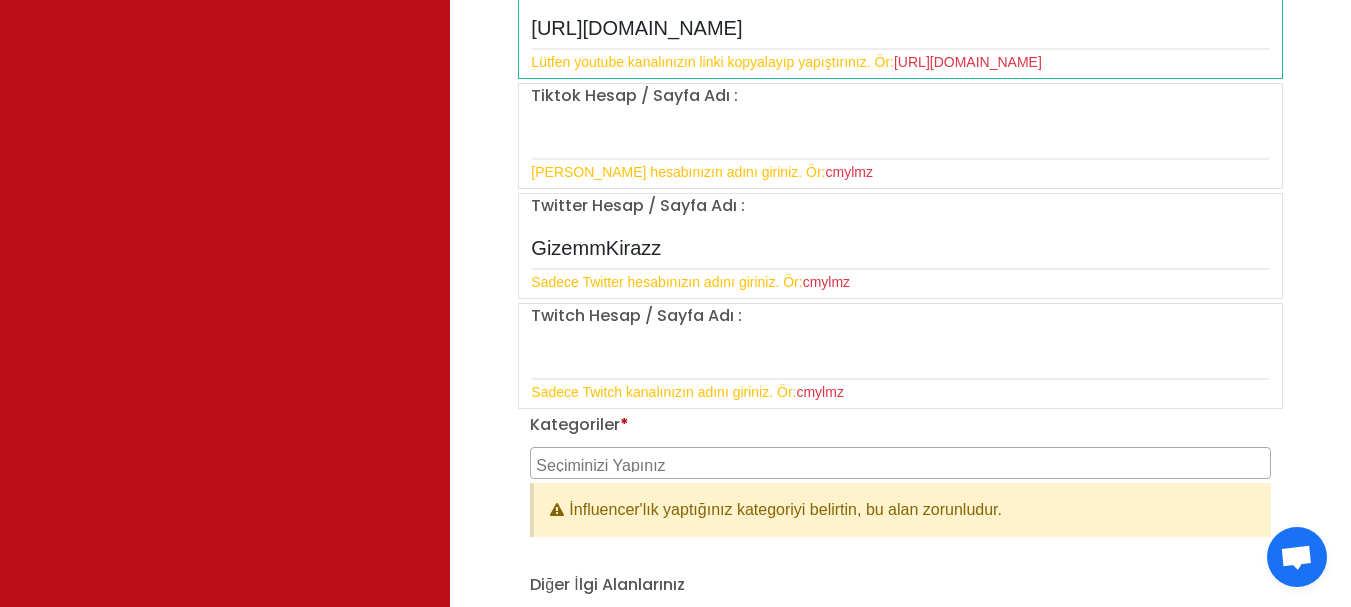 click at bounding box center [903, 463] 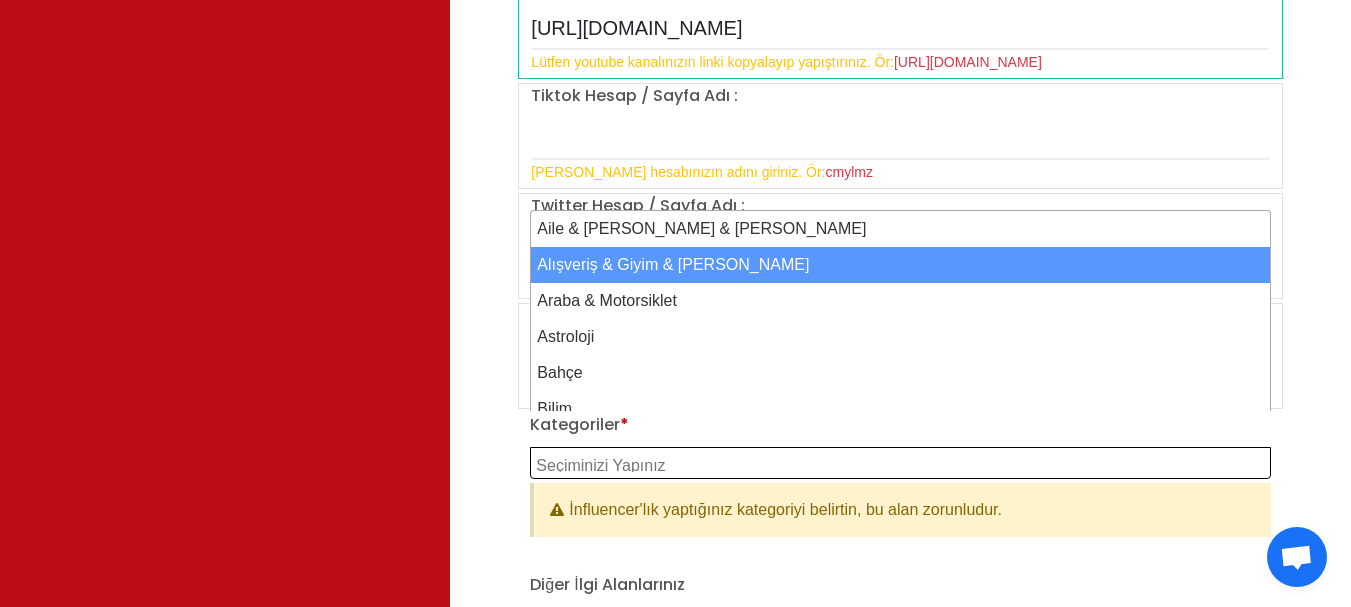 select on "2" 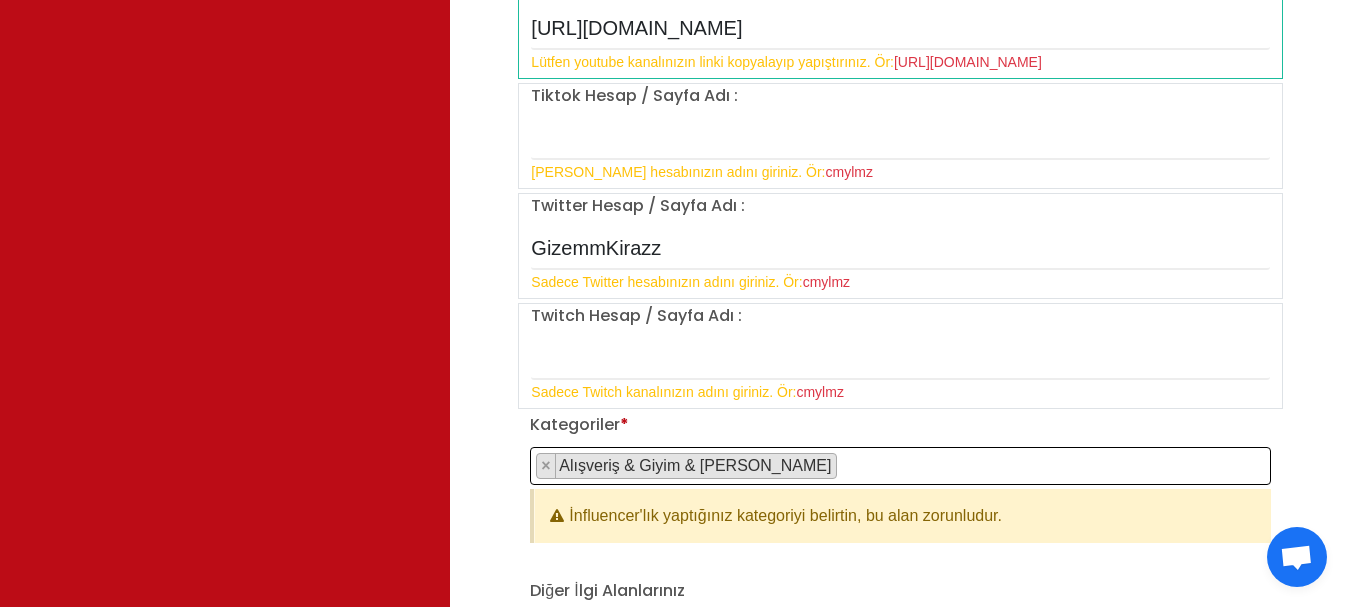 scroll, scrollTop: 3, scrollLeft: 0, axis: vertical 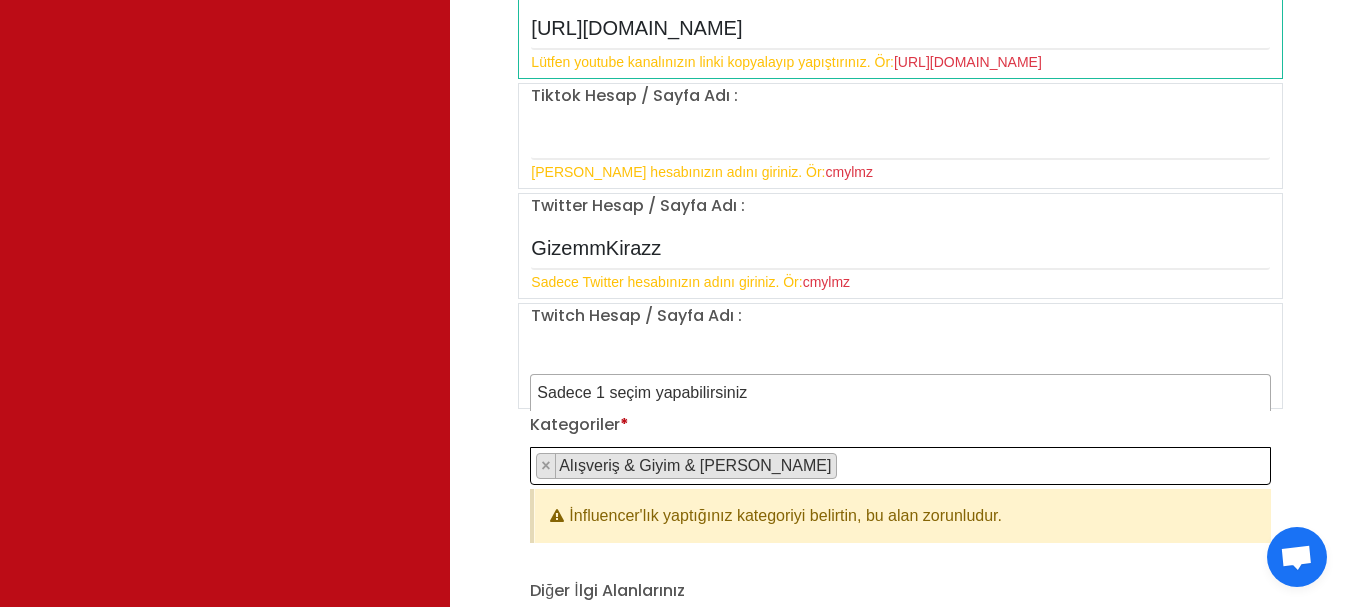 click on "× Alışveriş & Giyim & Aksesuar" at bounding box center [900, 466] 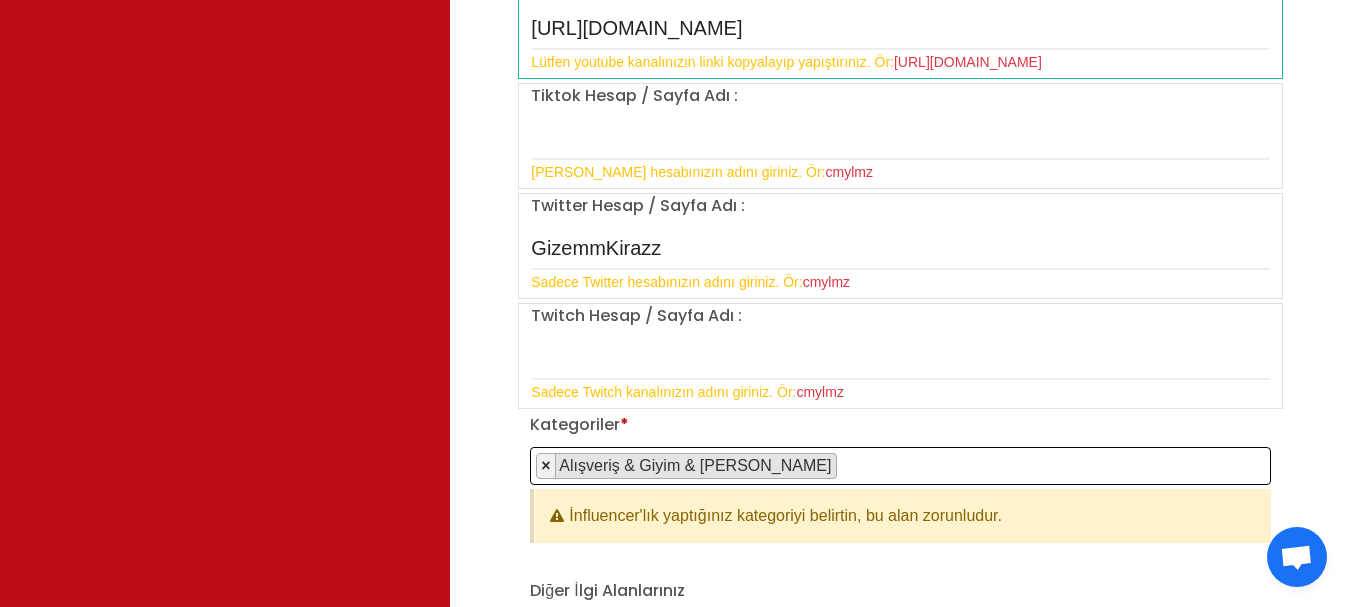 click on "×" at bounding box center [545, 465] 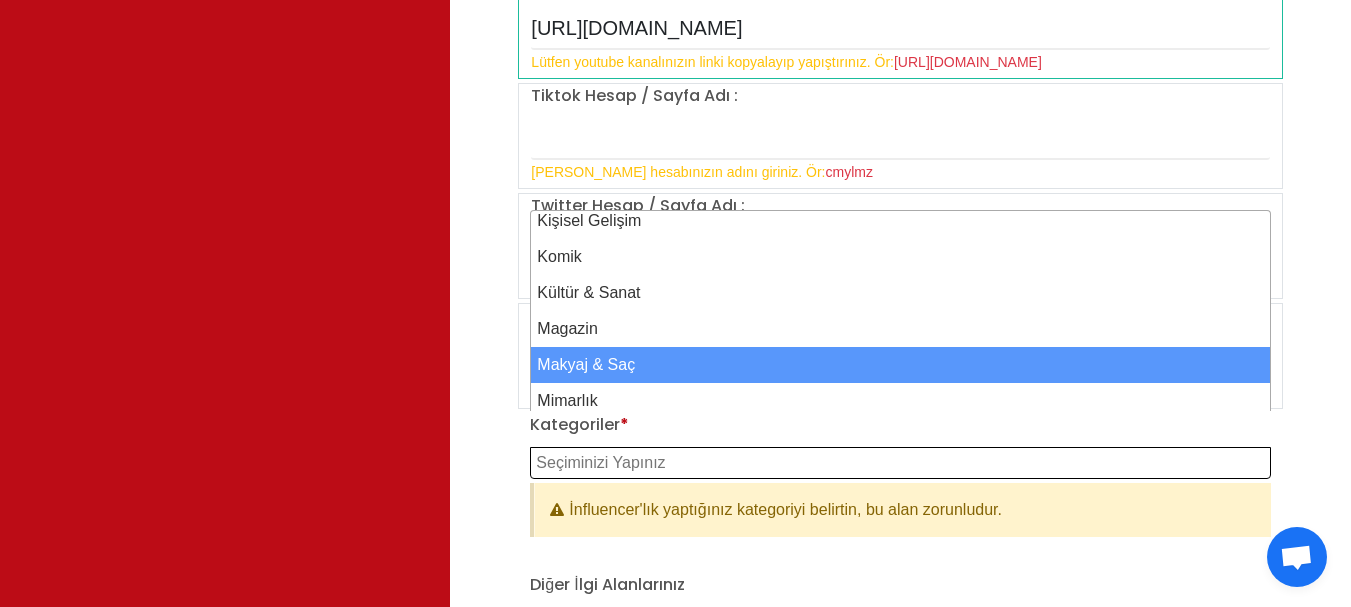 scroll, scrollTop: 900, scrollLeft: 0, axis: vertical 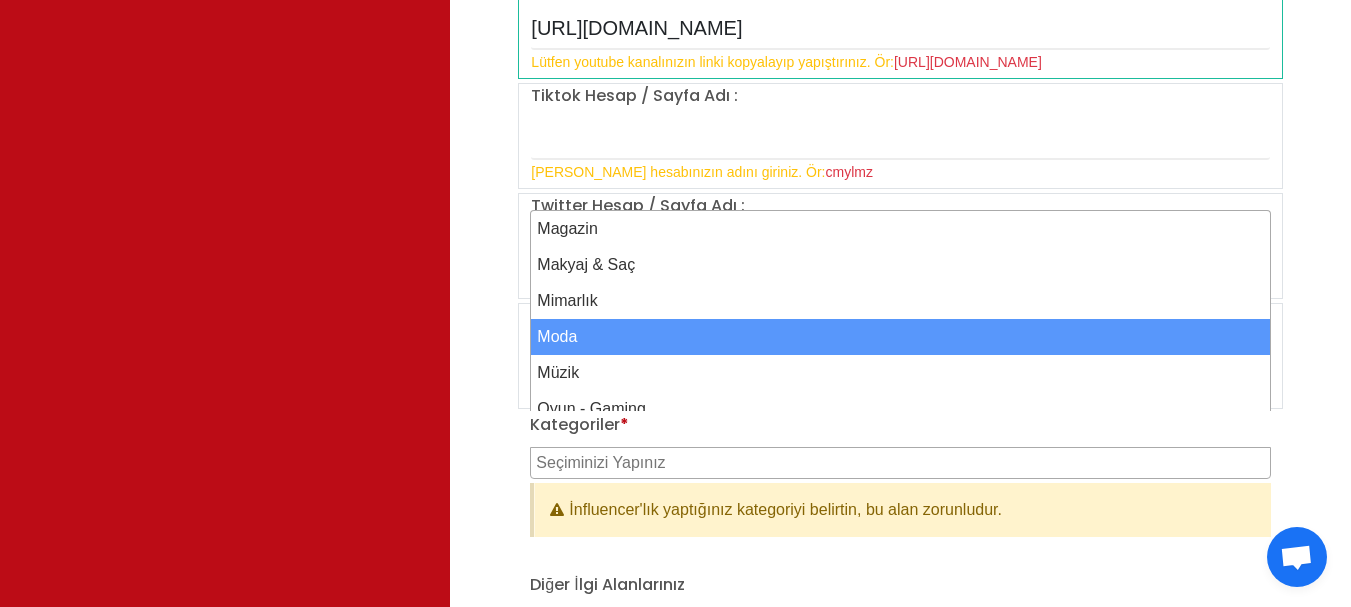 select on "29" 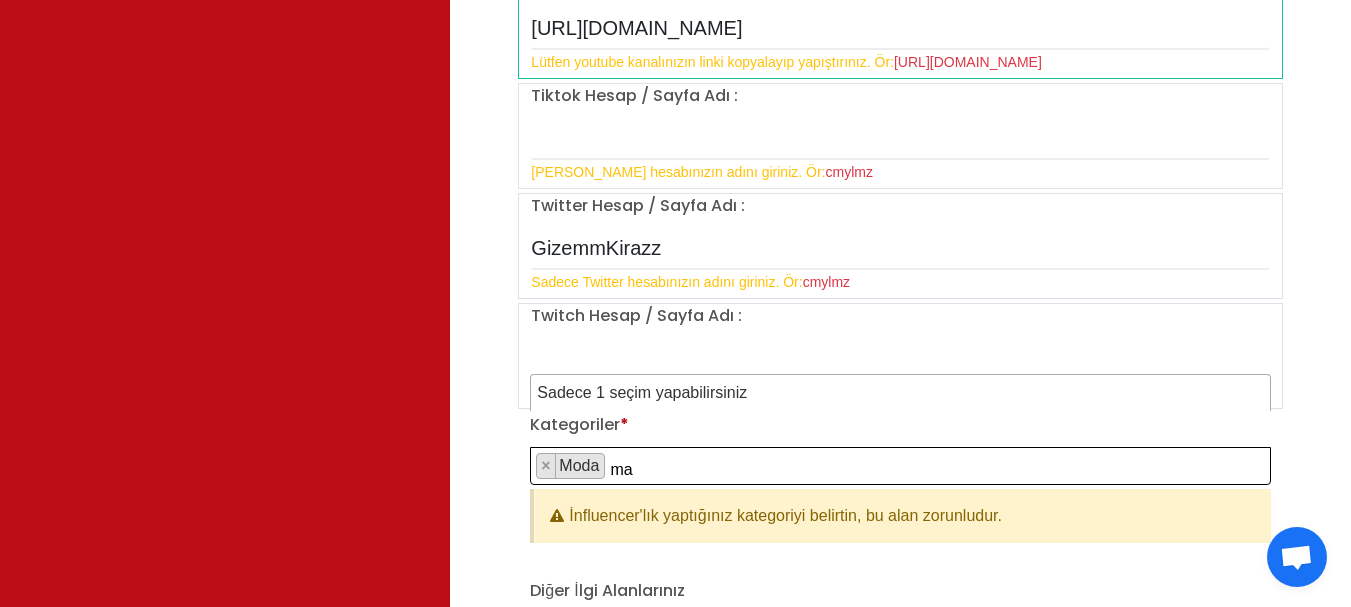 type on "m" 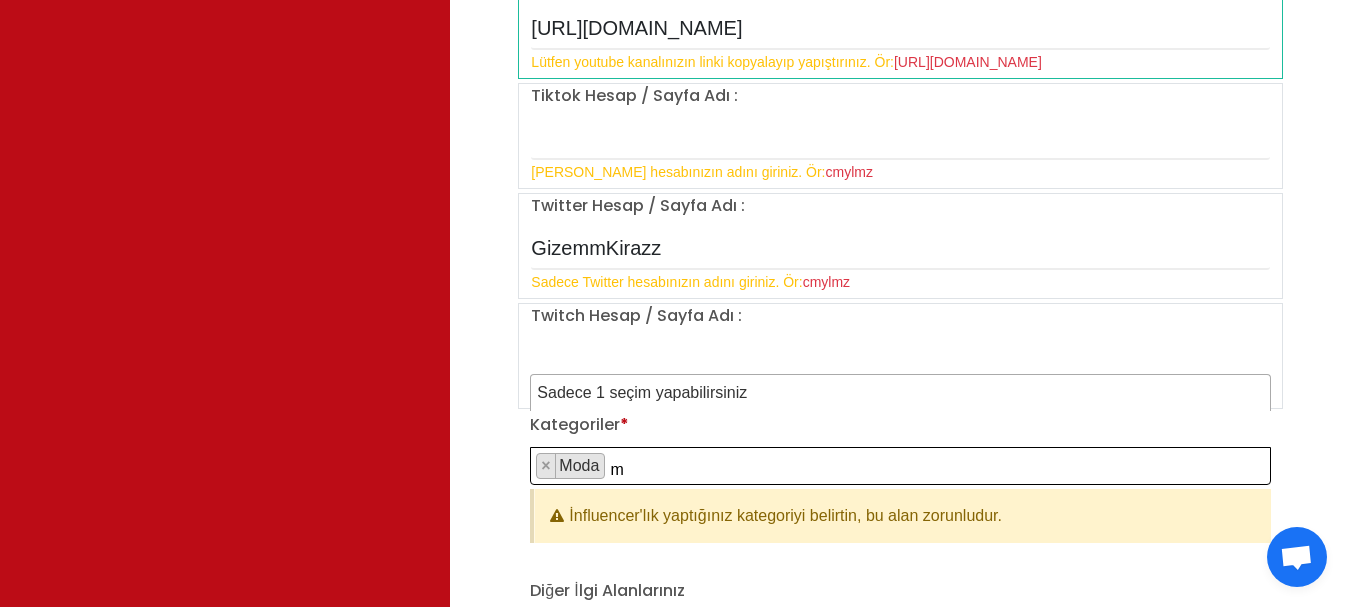 type 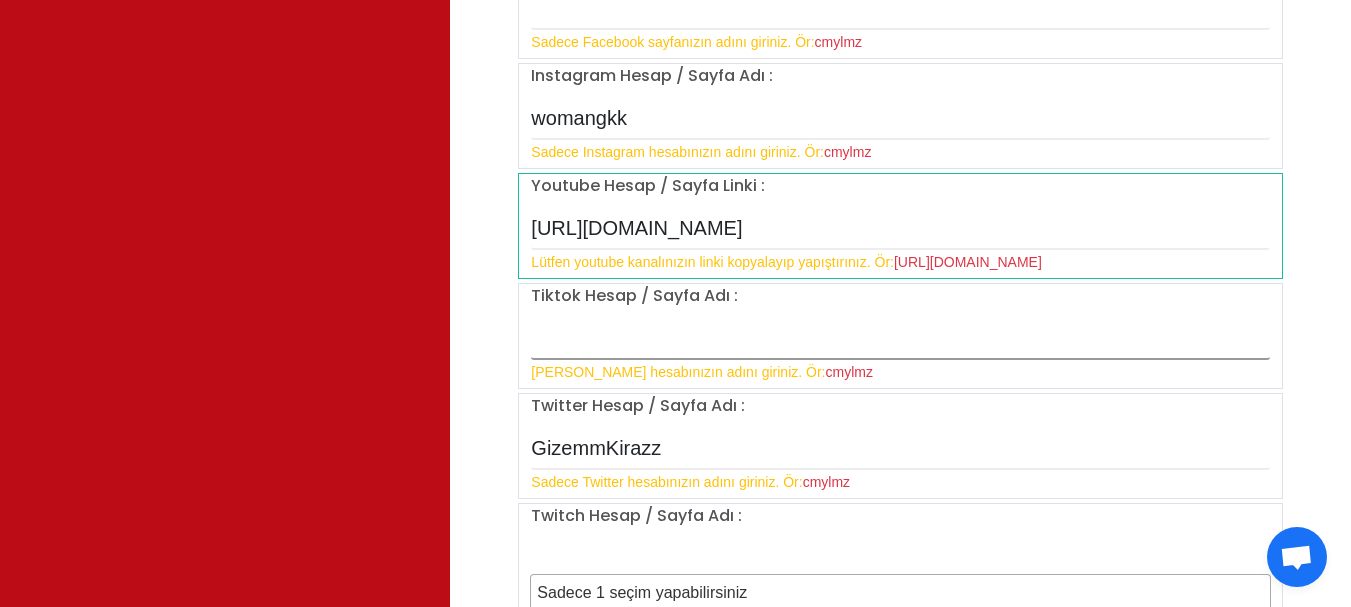 click on "Facebook Hesap / Sayfa Adı :
Sadece Facebook sayfanızın adını giriniz. Ör:  cmylmz
Instagram Hesap / Sayfa Adı :
womangkk
Sadece Instagram hesabınızın adını giriniz. Ör:  cmylmz
Youtube Hesap / Sayfa Linki :
https://youtube.com/c/GizemKirazKaya
Lütfen youtube kanalınızın linki kopyalayıp yapıştırınız. Ör: https://youtube.com/c/cmylmz
Tiktok Hesap / Sayfa Adı :
Sadece Tiktok hesabınızın adını giriniz. Ör:  cmylmz
Twitter Hesap / Sayfa Adı :
GizemmKirazz
Sadece Twitter hesabınızın adını giriniz. Ör:  cmylmz" at bounding box center (900, 446) 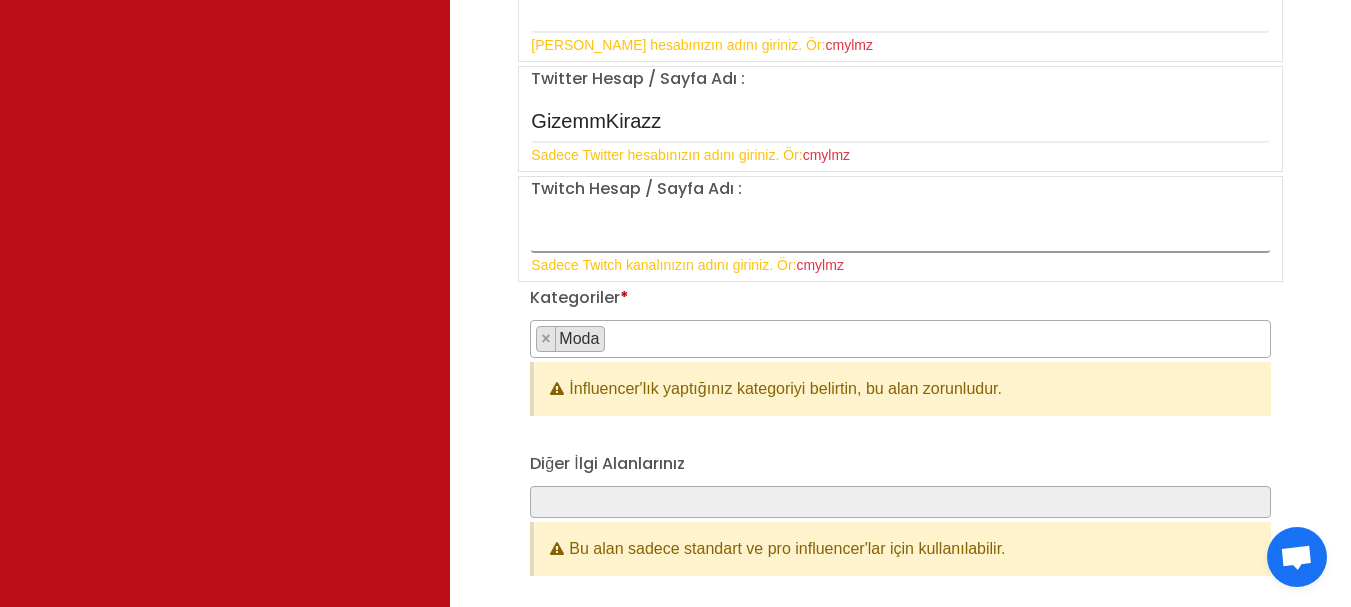 click at bounding box center (900, 232) 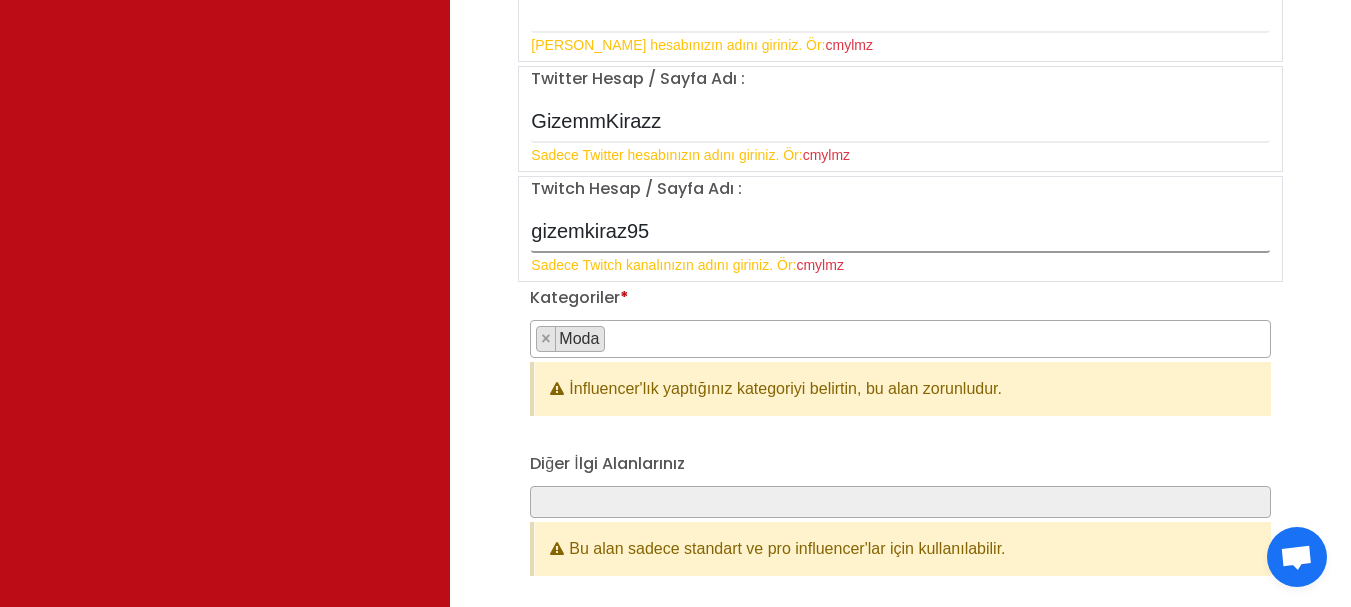 scroll, scrollTop: 2327, scrollLeft: 0, axis: vertical 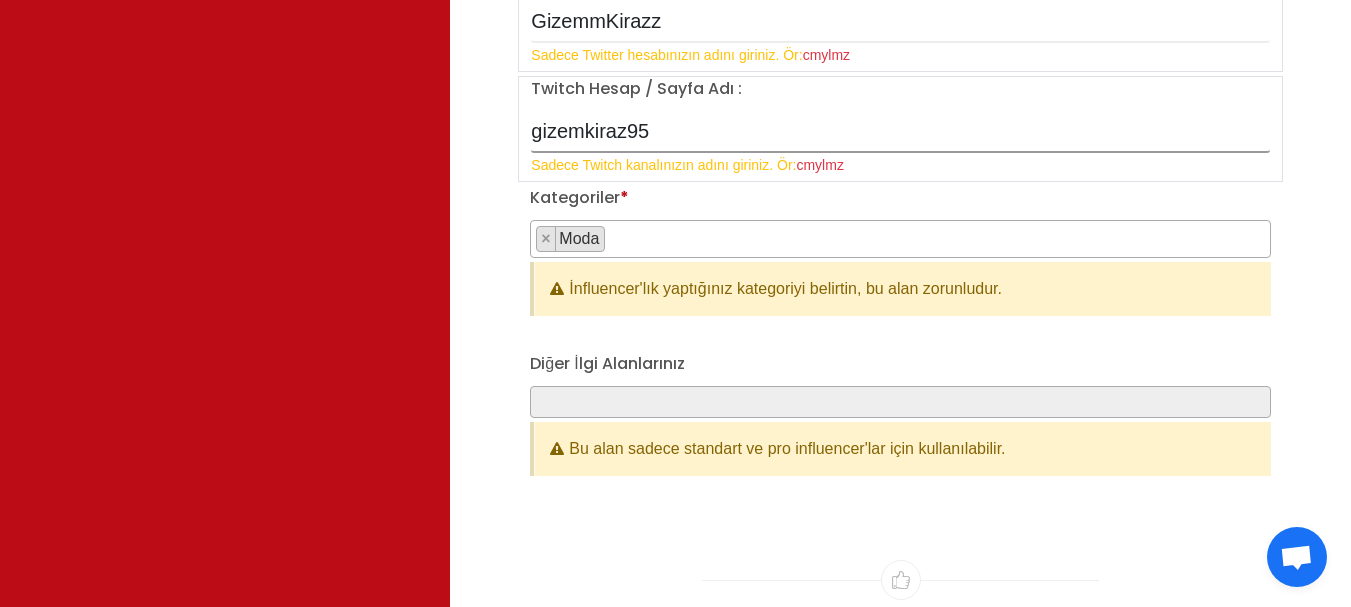 type on "gizemkiraz95" 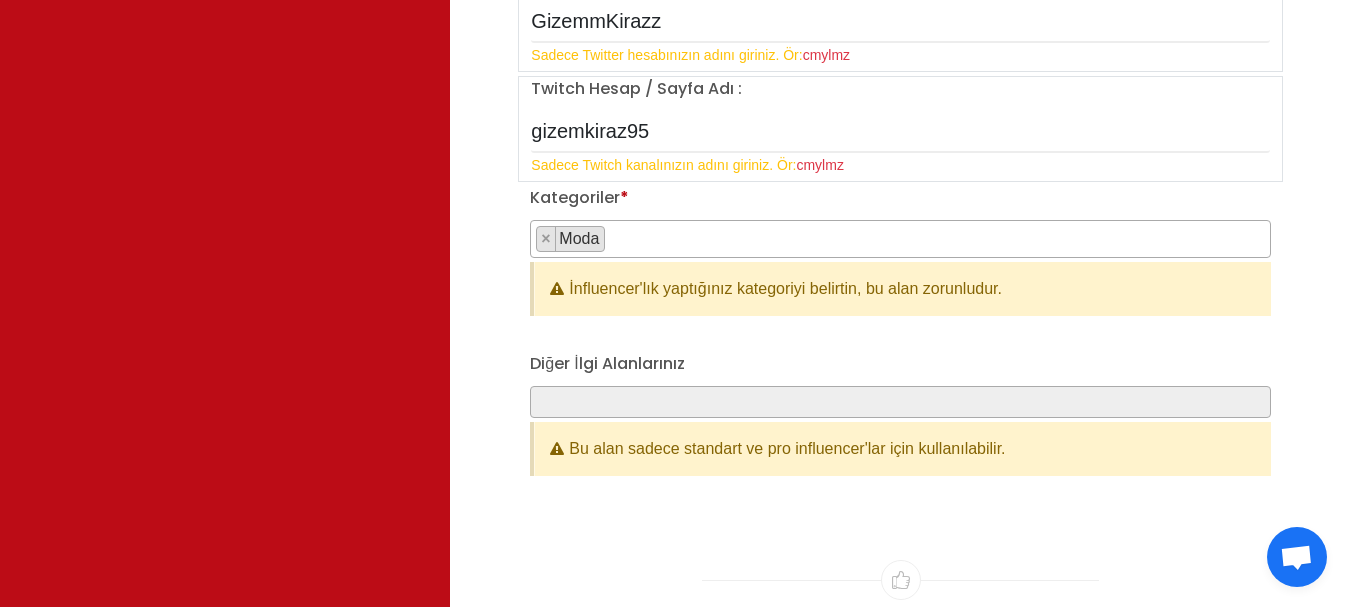 click at bounding box center (900, 402) 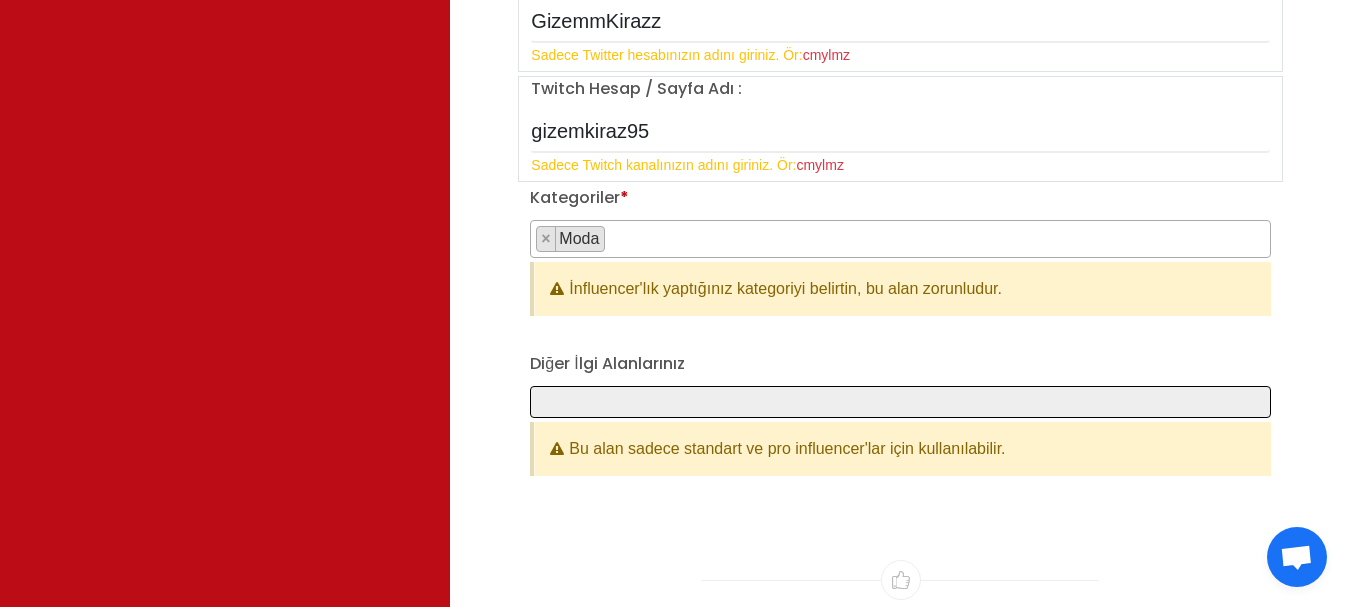 click at bounding box center [900, 402] 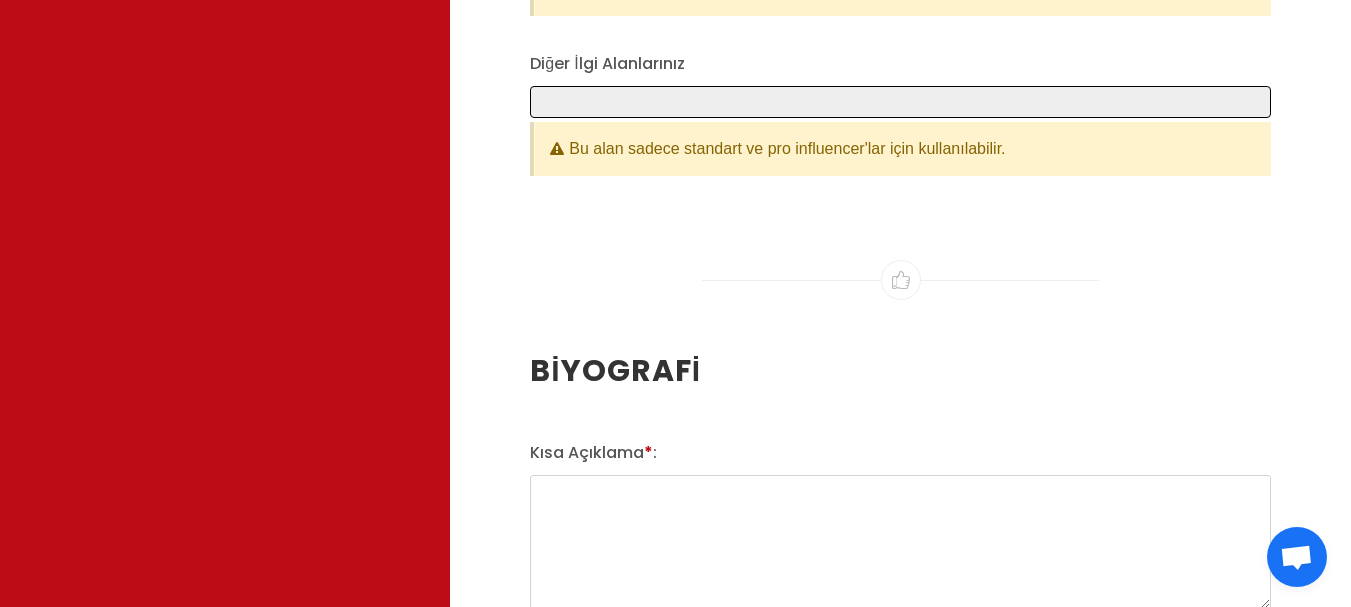scroll, scrollTop: 2727, scrollLeft: 0, axis: vertical 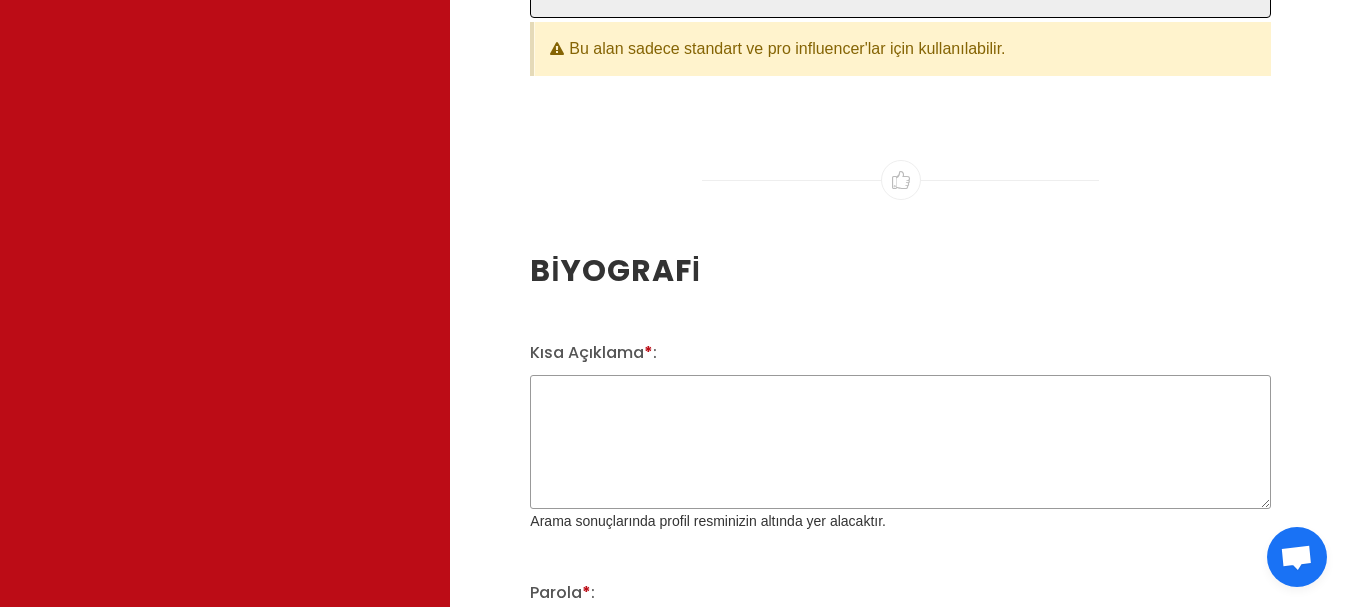 click on "Kısa Açıklama  * :" at bounding box center [900, 442] 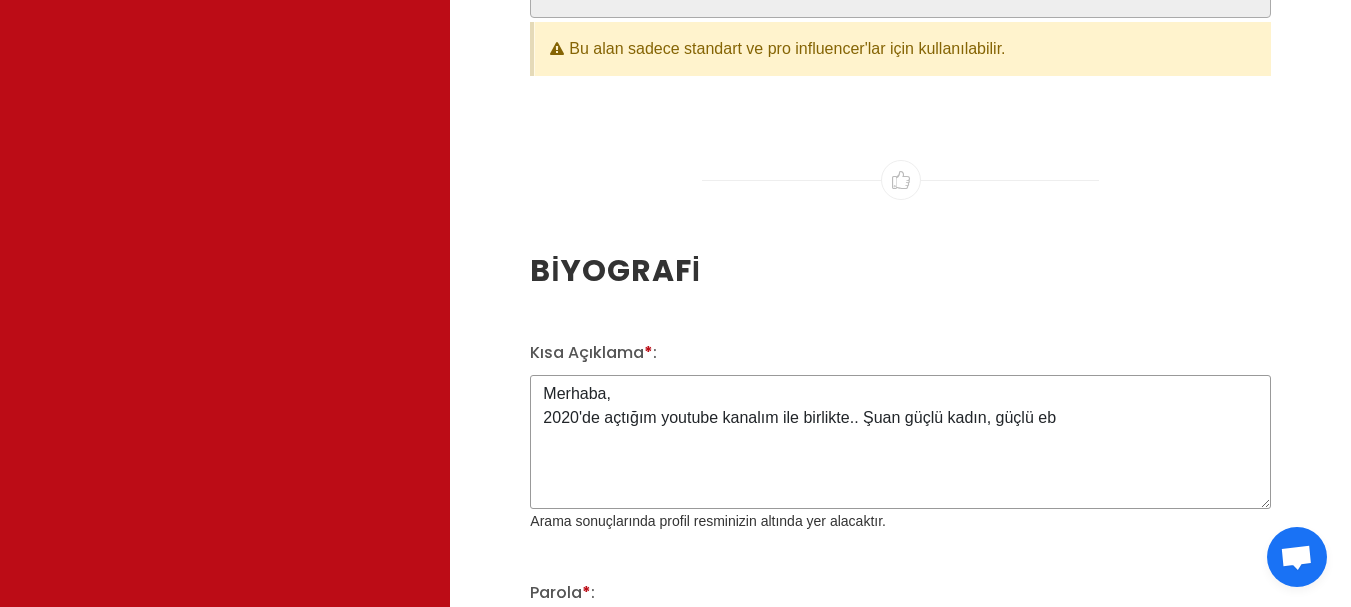 paste on "ebeveyn" 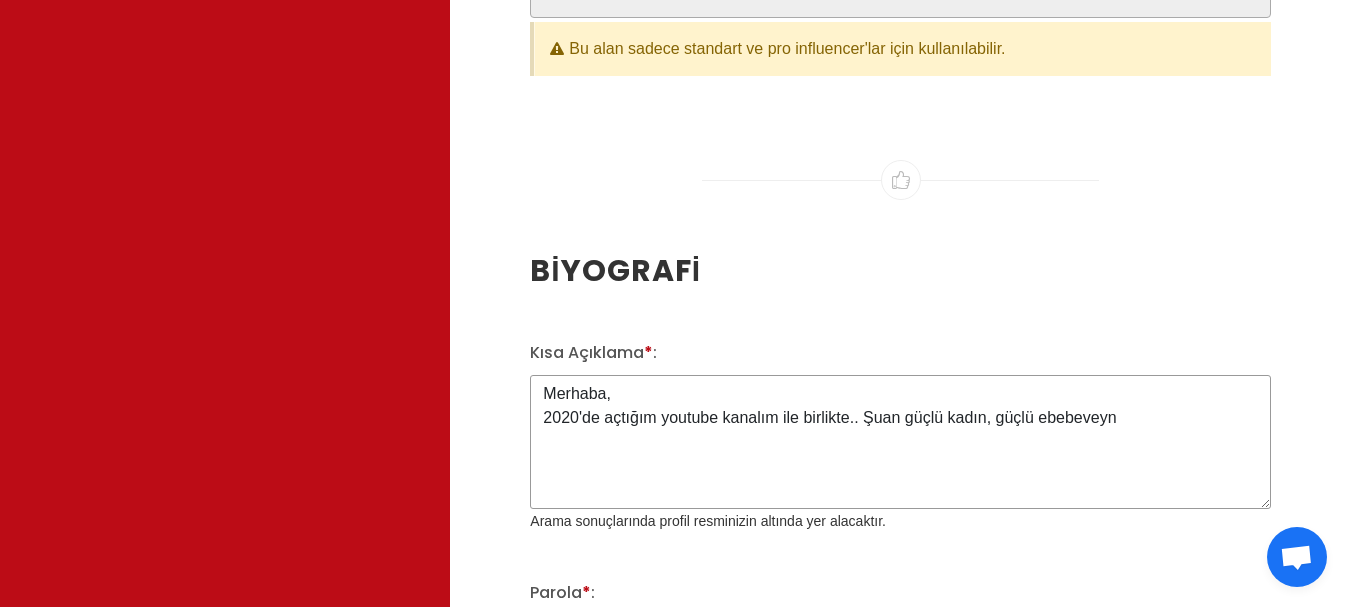 drag, startPoint x: 1090, startPoint y: 382, endPoint x: 1017, endPoint y: 382, distance: 73 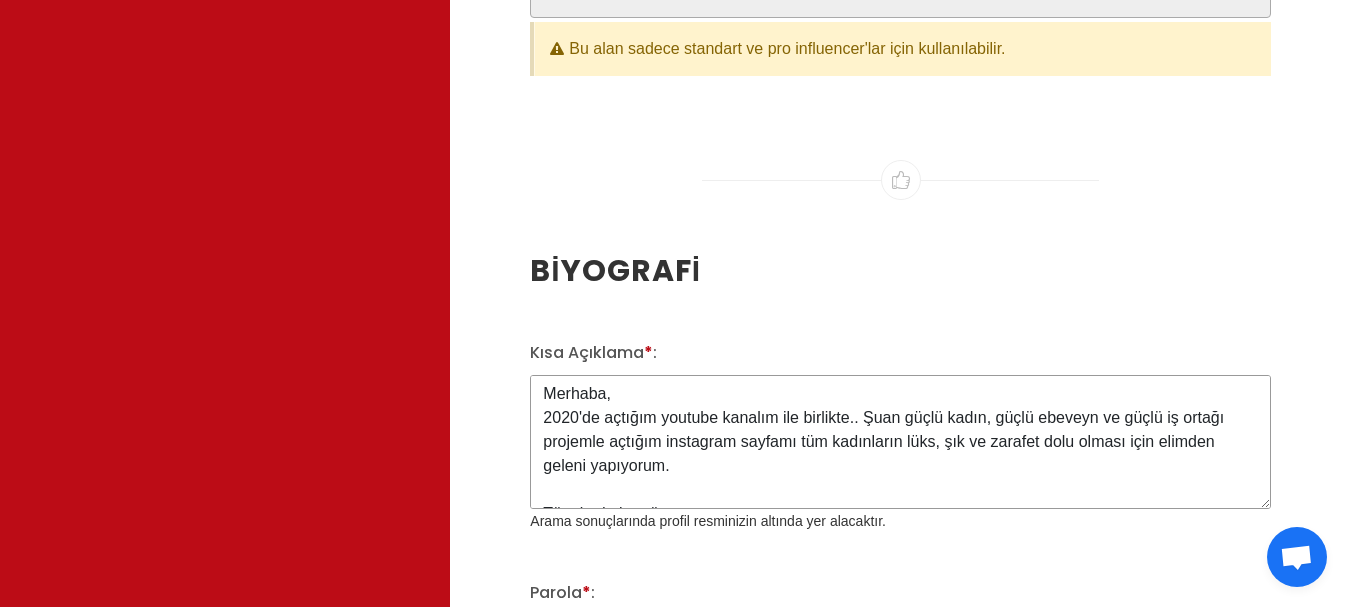 click on "Merhaba,
2020'de açtığım youtube kanalım ile birlikte.. Şuan güçlü kadın, güçlü ebeveyn ve güçlü iş ortağı projemle açtığım instagram sayfamı tüm kadınların lüks, şık ve zarafet dolu olması için elimden geleni yapıyorum.
Tüm kadınlar güç" at bounding box center (900, 442) 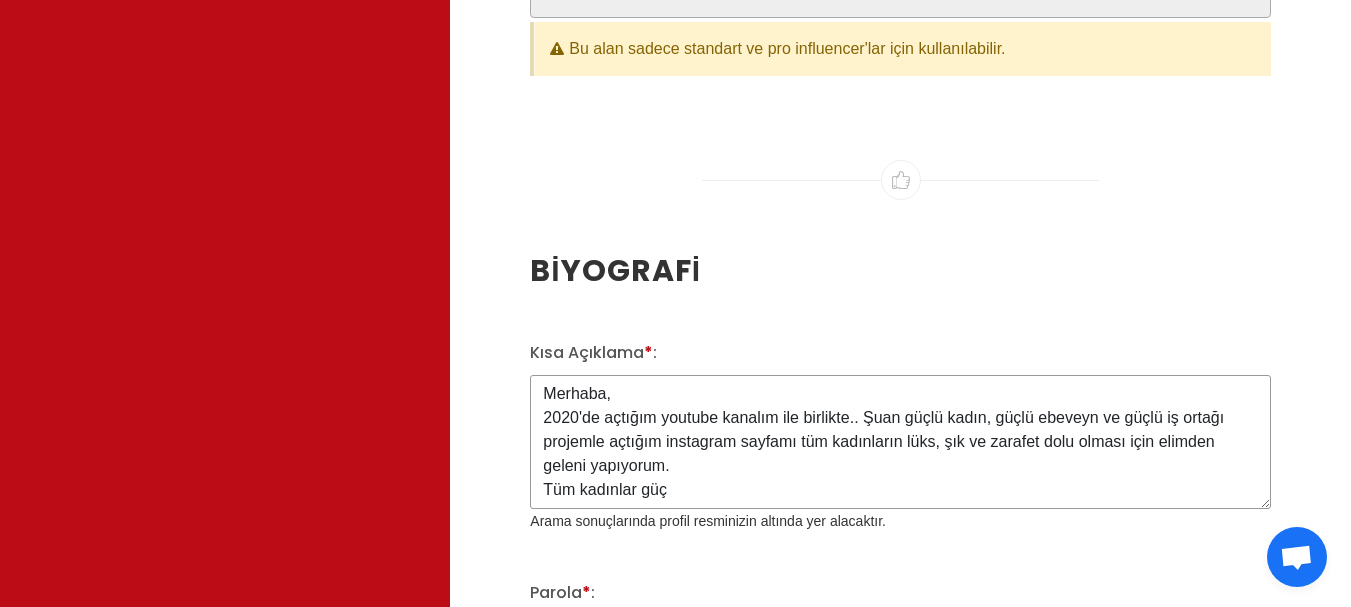 click on "Merhaba,
2020'de açtığım youtube kanalım ile birlikte.. Şuan güçlü kadın, güçlü ebeveyn ve güçlü iş ortağı projemle açtığım instagram sayfamı tüm kadınların lüks, şık ve zarafet dolu olması için elimden geleni yapıyorum.
Tüm kadınlar güç" at bounding box center [900, 442] 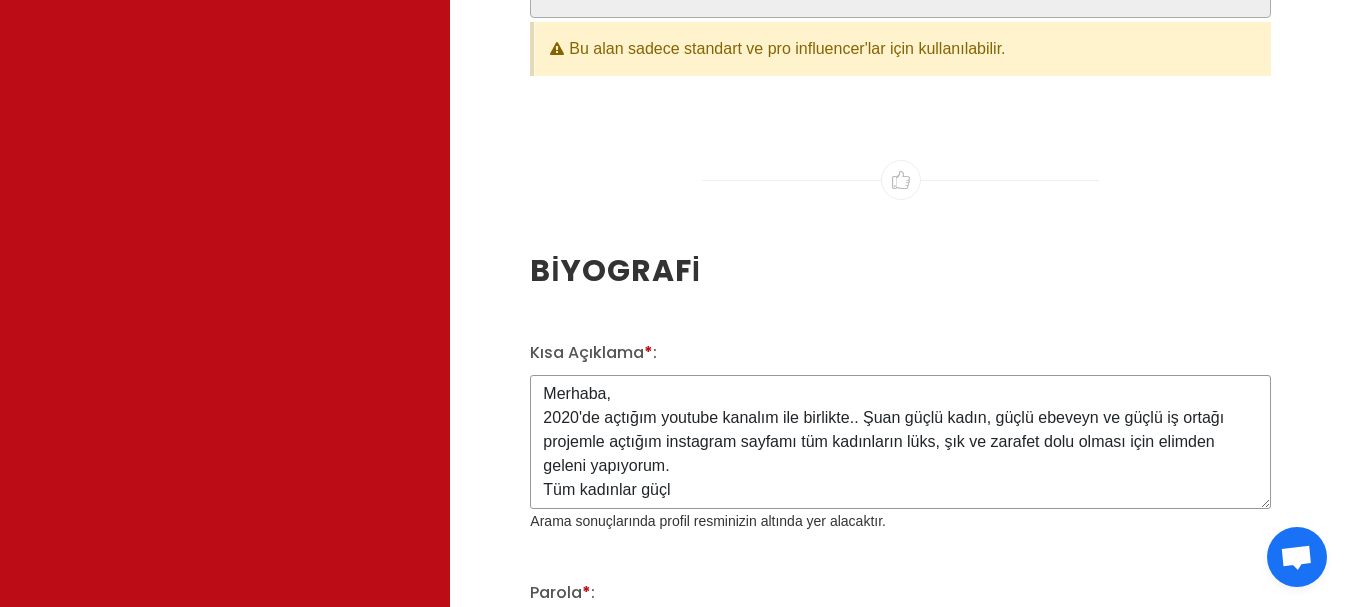 drag, startPoint x: 674, startPoint y: 435, endPoint x: 547, endPoint y: 434, distance: 127.00394 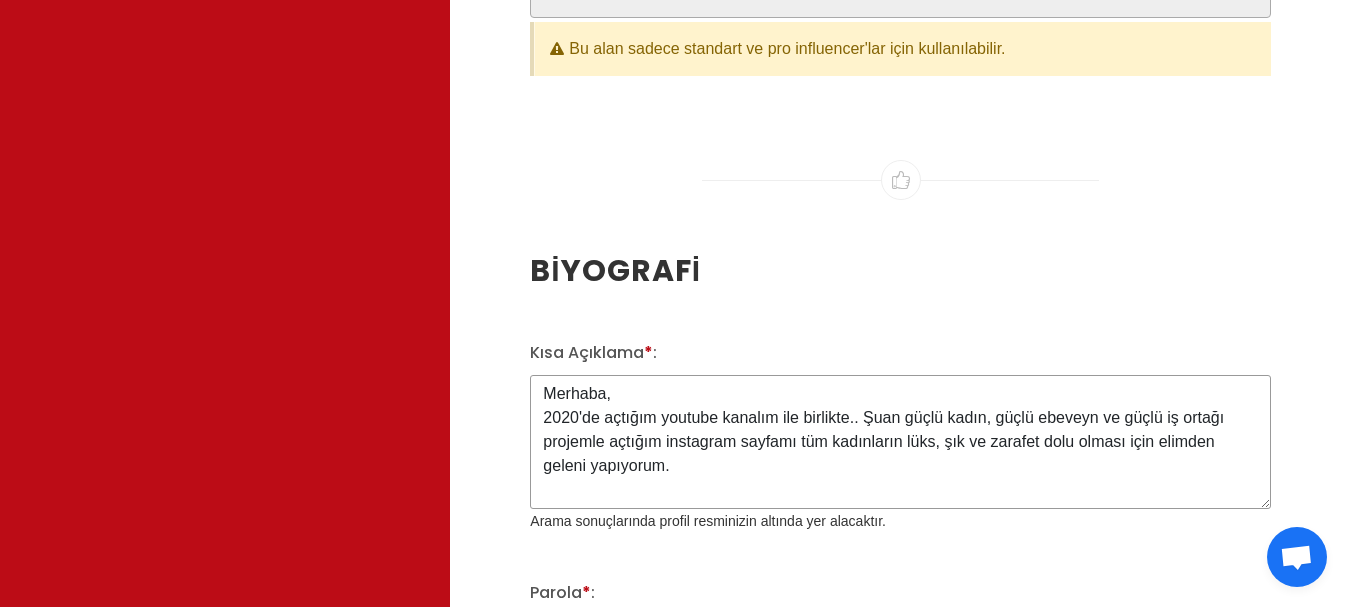 click on "Merhaba,
2020'de açtığım youtube kanalım ile birlikte.. Şuan güçlü kadın, güçlü ebeveyn ve güçlü iş ortağı projemle açtığım instagram sayfamı tüm kadınların lüks, şık ve zarafet dolu olması için elimden geleni yapıyorum." at bounding box center [900, 442] 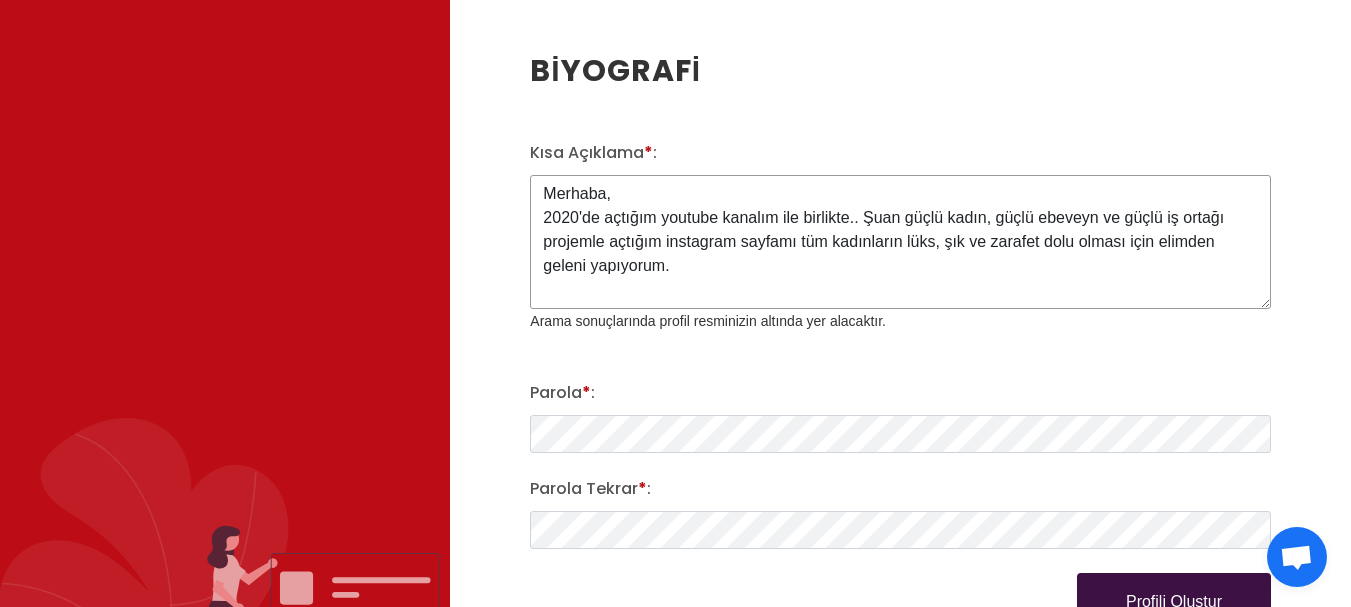 scroll, scrollTop: 3127, scrollLeft: 0, axis: vertical 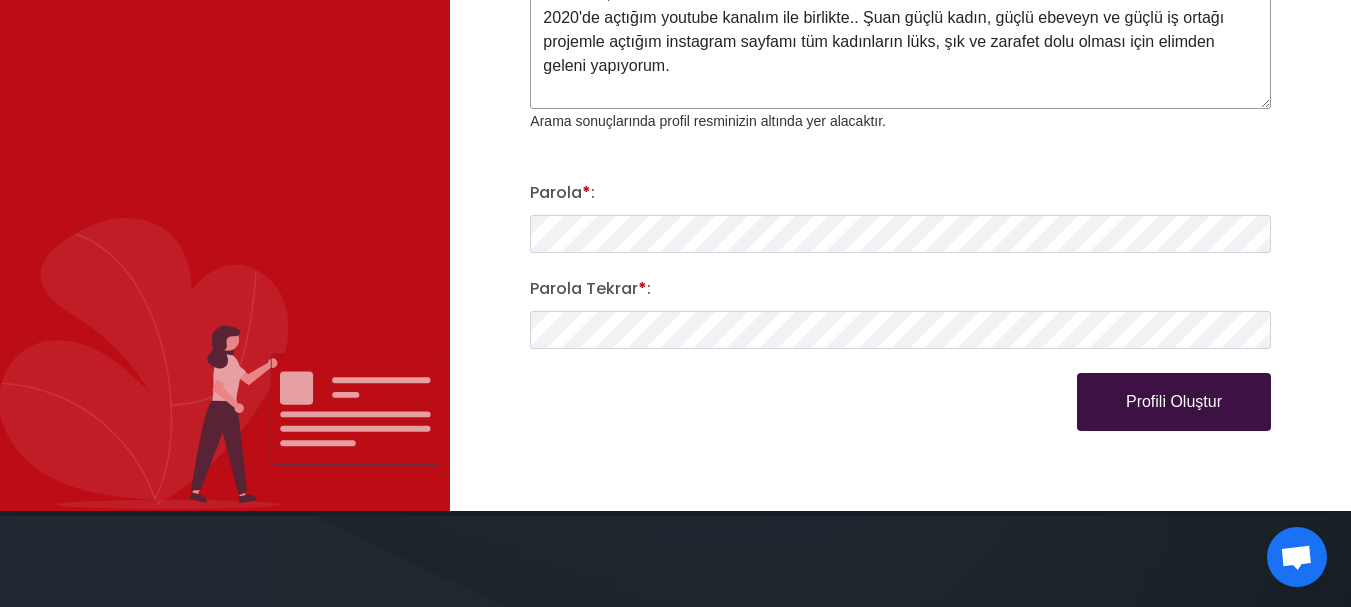 type on "Merhaba,
2020'de açtığım youtube kanalım ile birlikte.. Şuan güçlü kadın, güçlü ebeveyn ve güçlü iş ortağı projemle açtığım instagram sayfamı tüm kadınların lüks, şık ve zarafet dolu olması için elimden geleni yapıyorum." 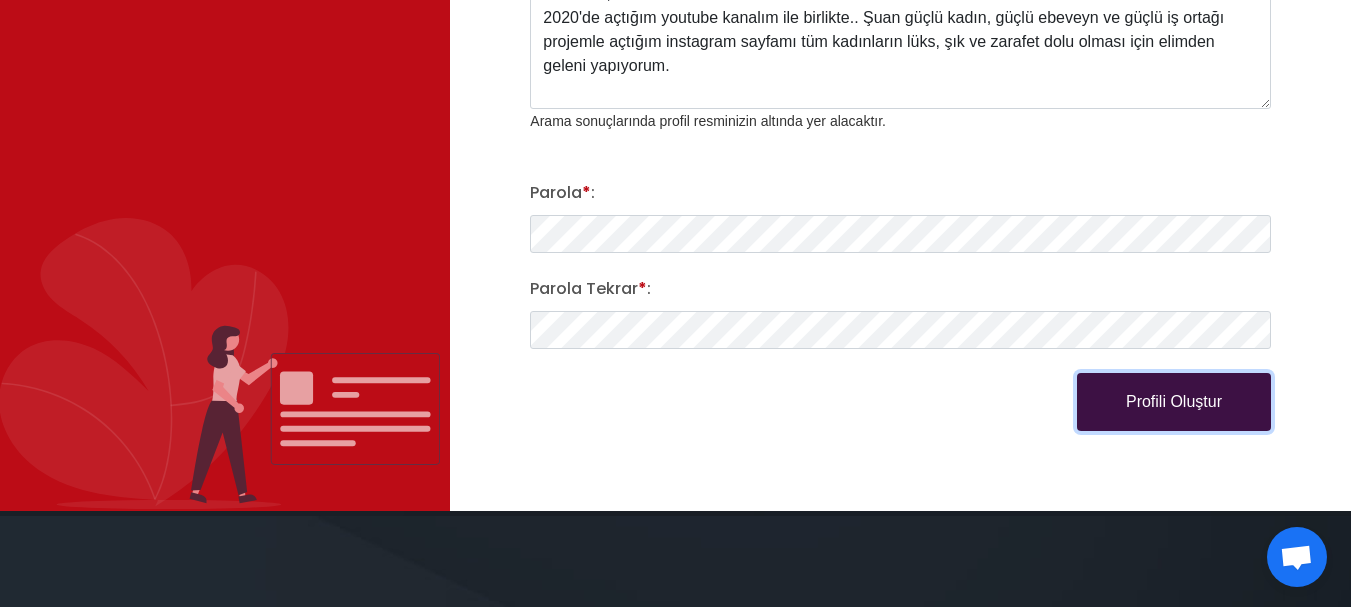 click on "Profili Oluştur" at bounding box center (1174, 402) 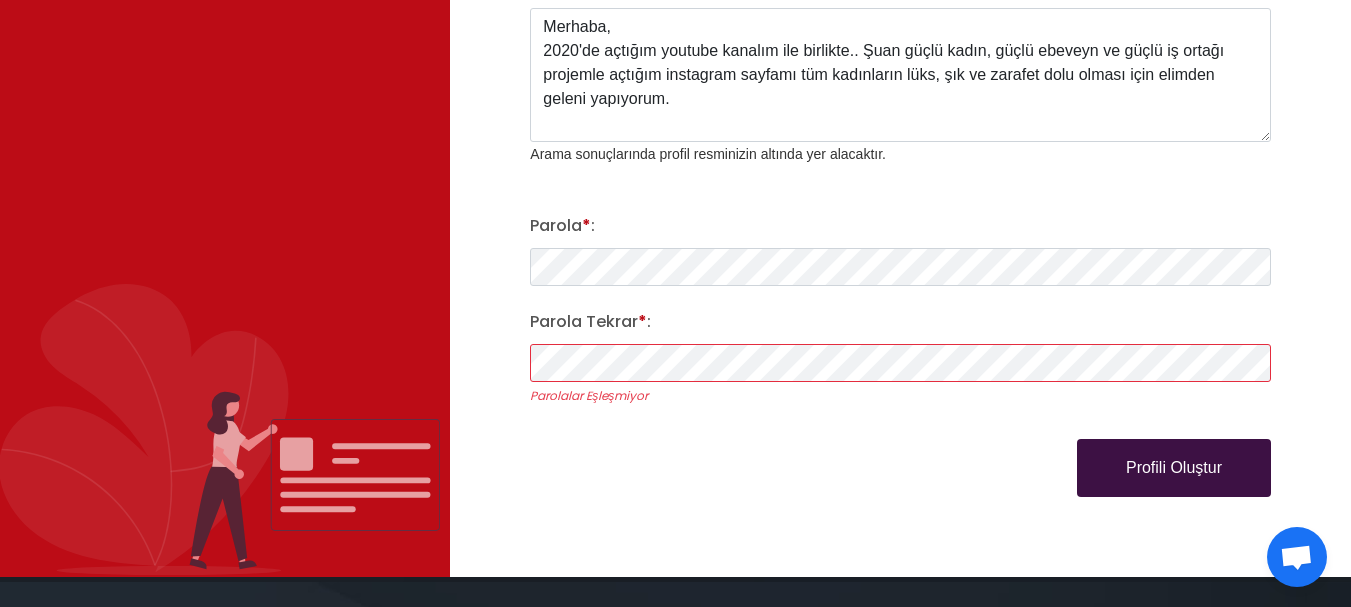 click on "Influencer Üyelik Sayfası
Her sabah kalkmamızın ve influencerbul.com'da çalışmamızın sebebi olduğunuzu size belirtmek istedik.
Sen olmasaydın burada olmazdık. Ve bu yüzden, tüm bunlar senin sayende var olduğu için...
Teşekkürler
Kişisel Bilgiler
Influencer Adınız * :
@womangkk
Ad  * :
GİZEM
Soyad  * :
KİRAZ KAYA
Cinsiyet  * :
Kadın
Erkek
Belirtmek İstemiyorum
Email  * :
gizem_kiraz35@hotmail.com
Telefon  * :
355 Albania" at bounding box center (675, -1174) 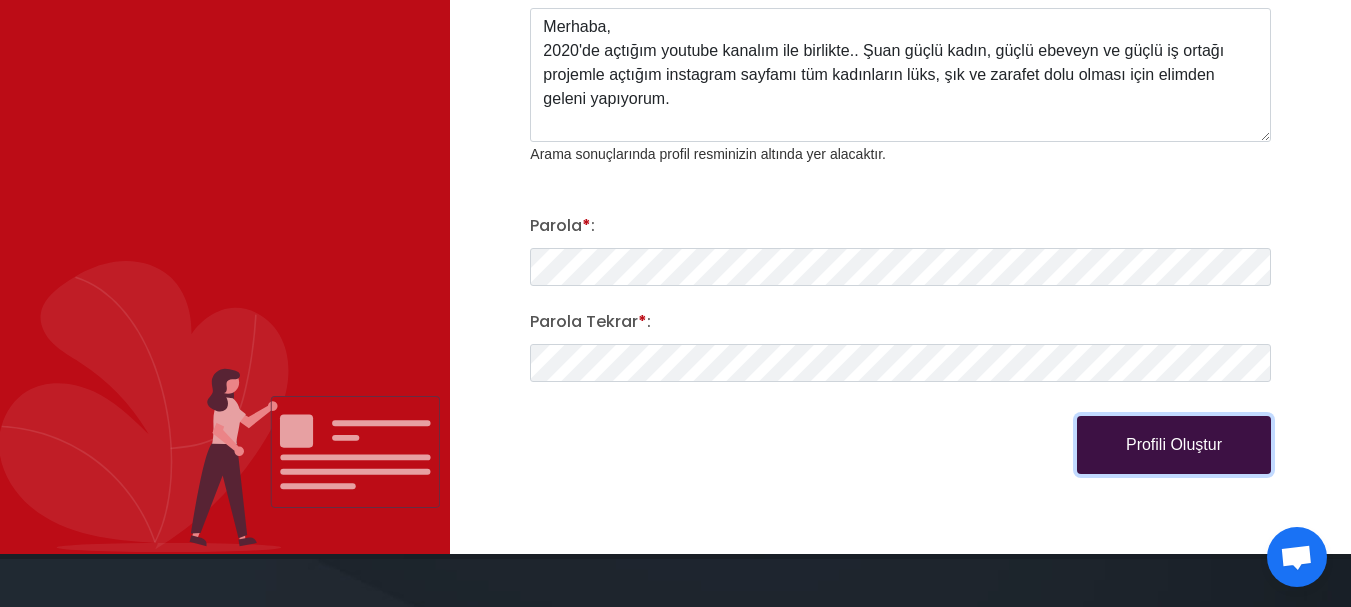 click on "Profili Oluştur" at bounding box center [1174, 445] 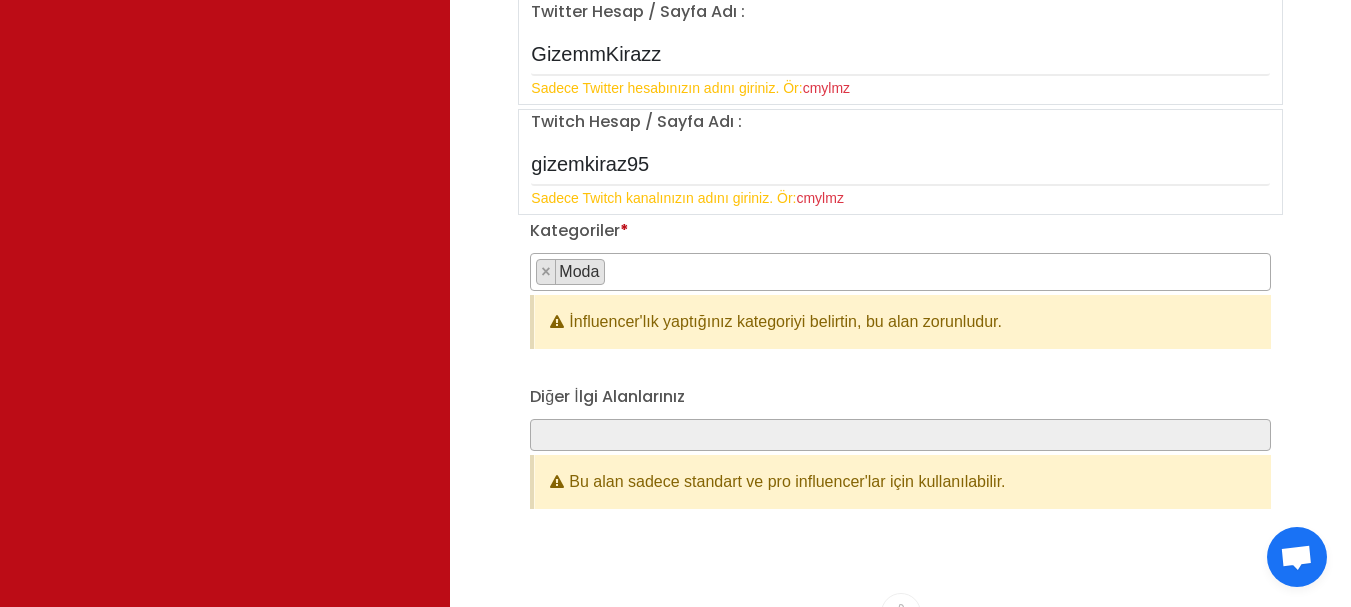scroll, scrollTop: 2227, scrollLeft: 0, axis: vertical 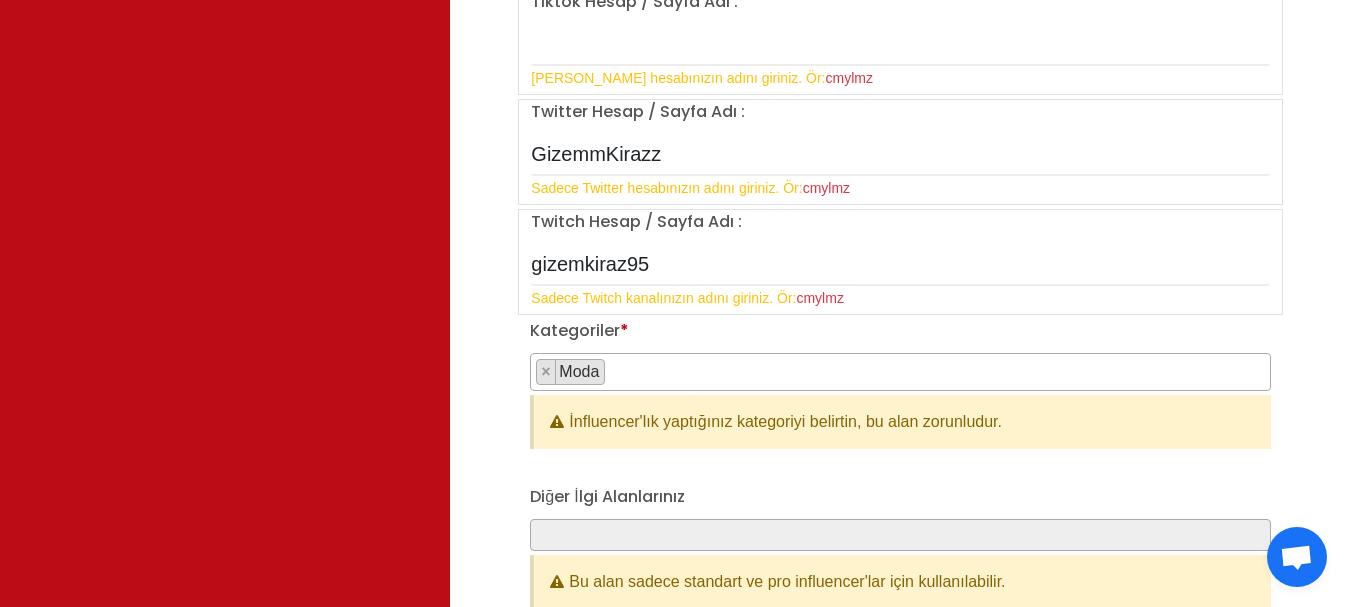 click on "× Moda" at bounding box center (900, 372) 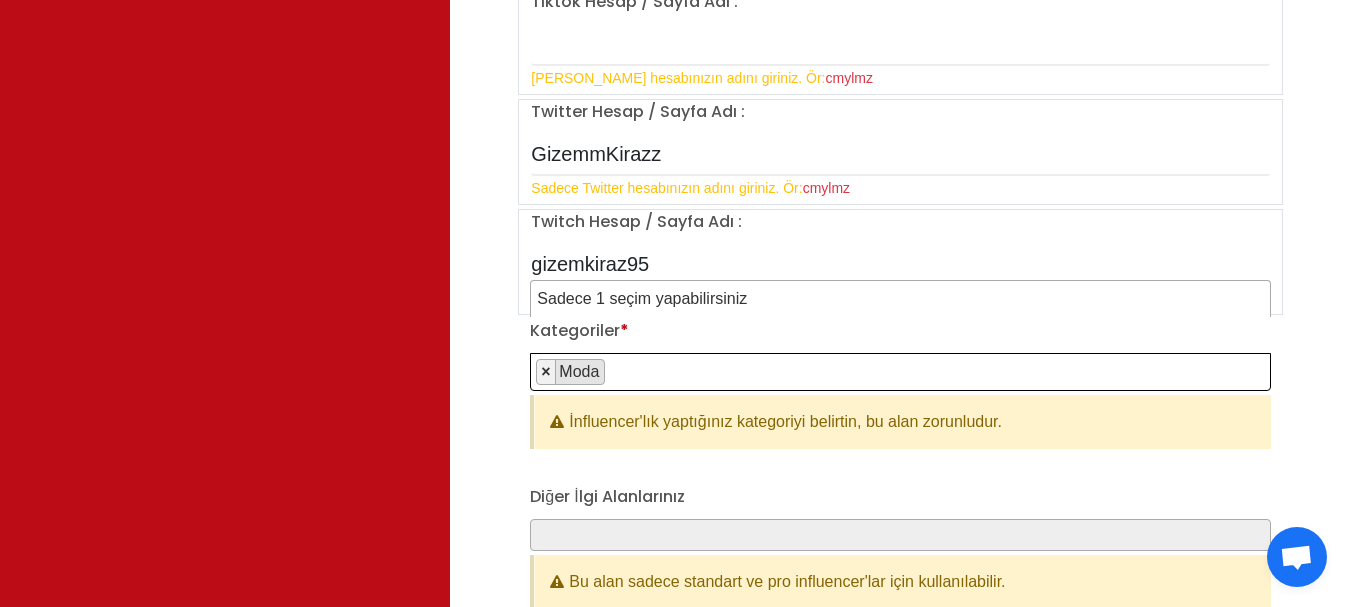 click on "× Moda" at bounding box center (570, 372) 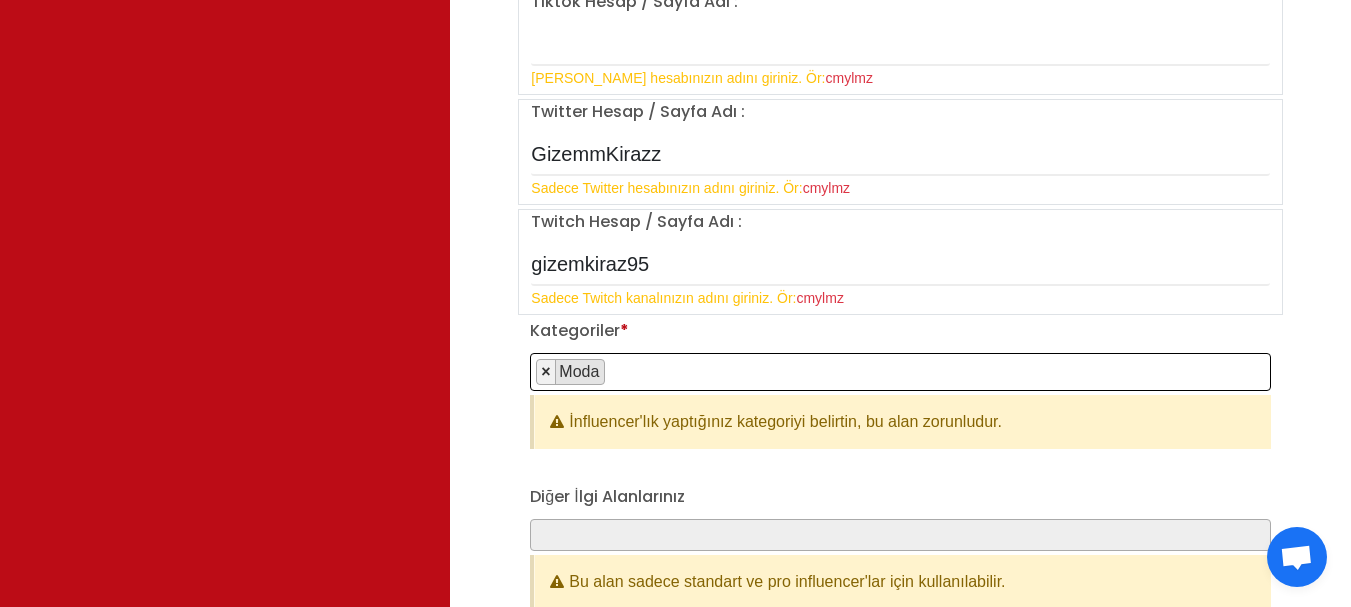 click on "×" at bounding box center [546, 372] 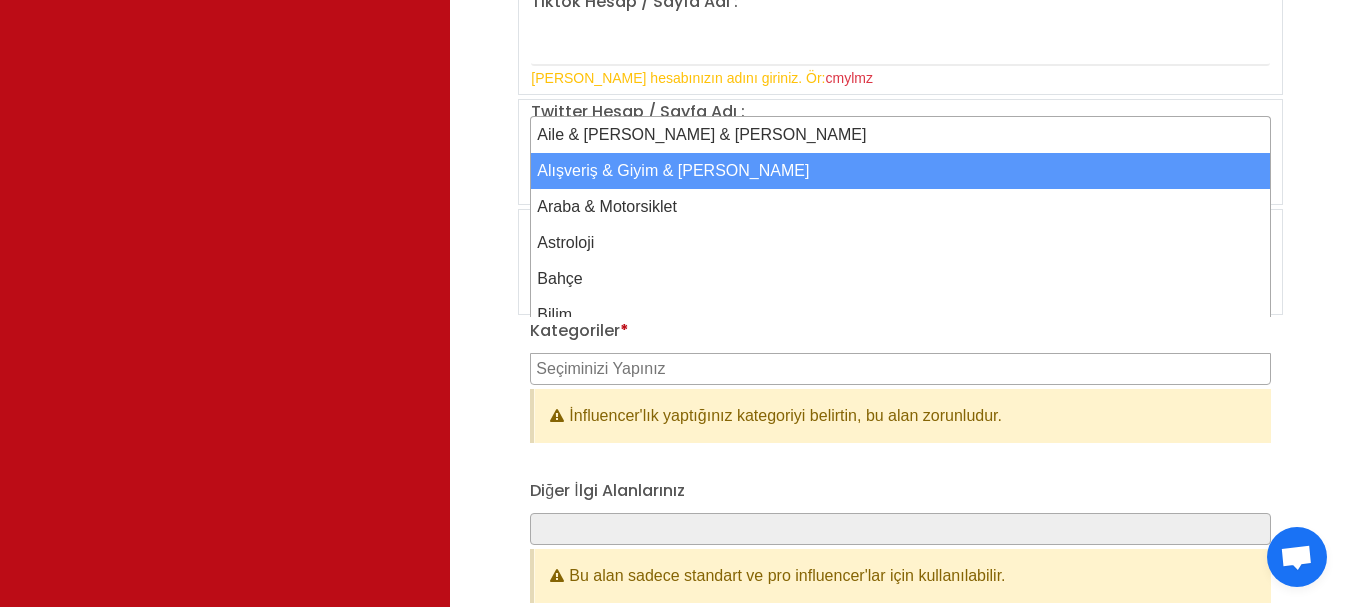 select on "2" 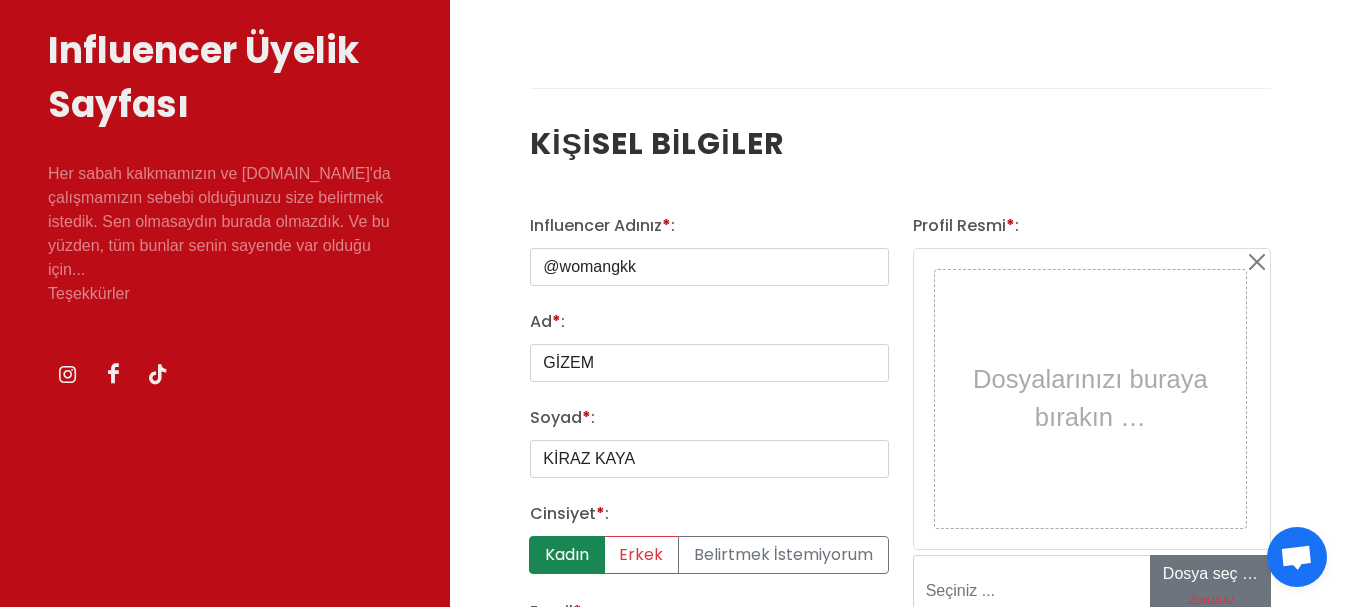 scroll, scrollTop: 327, scrollLeft: 0, axis: vertical 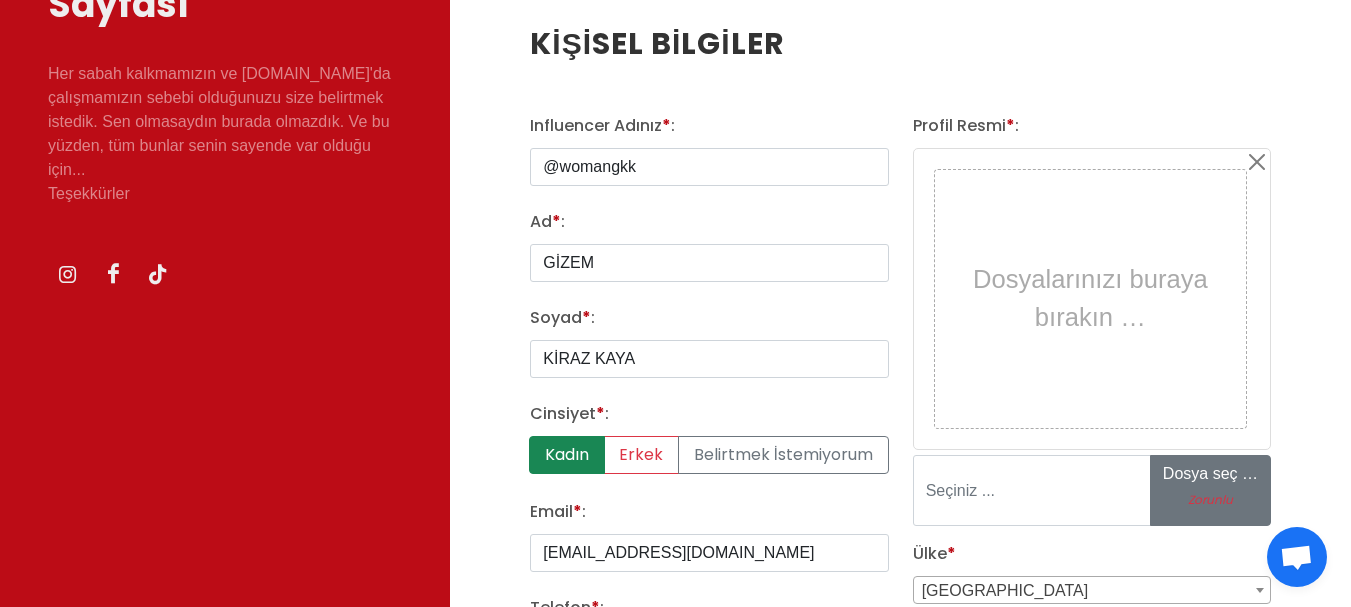 click on "Dosyalarınızı buraya bırakın …" at bounding box center (1090, 298) 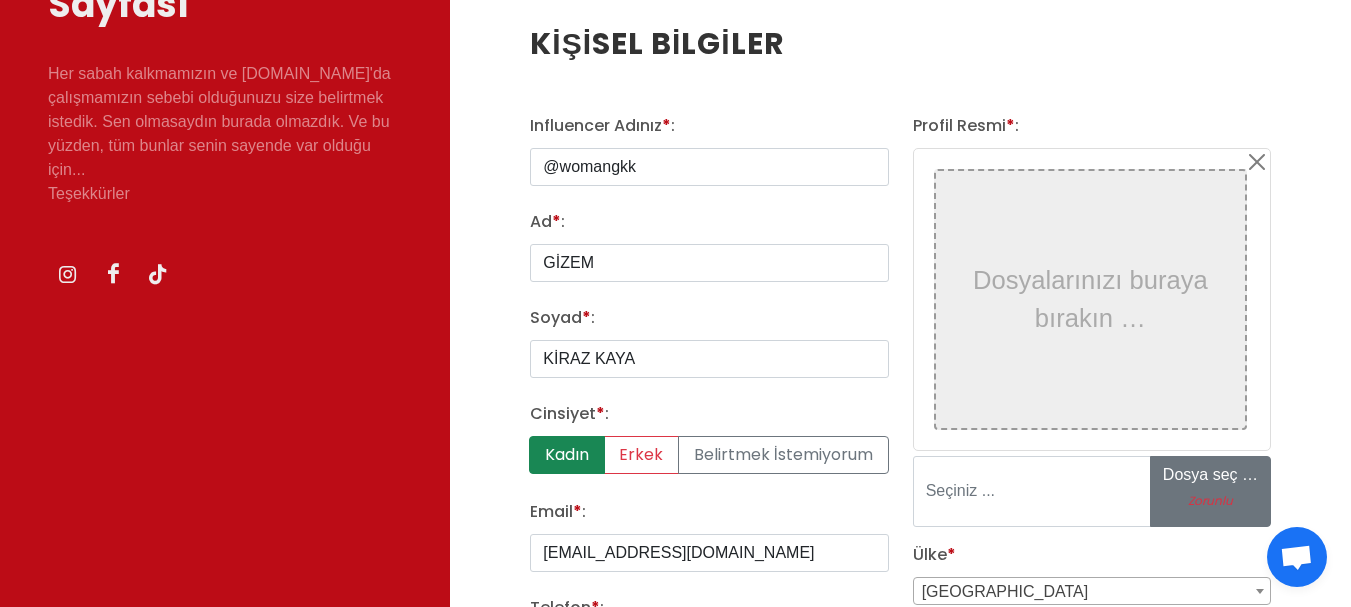 type on "WhatsApp Image 2025-07-08 at 12.36.01.jpeg" 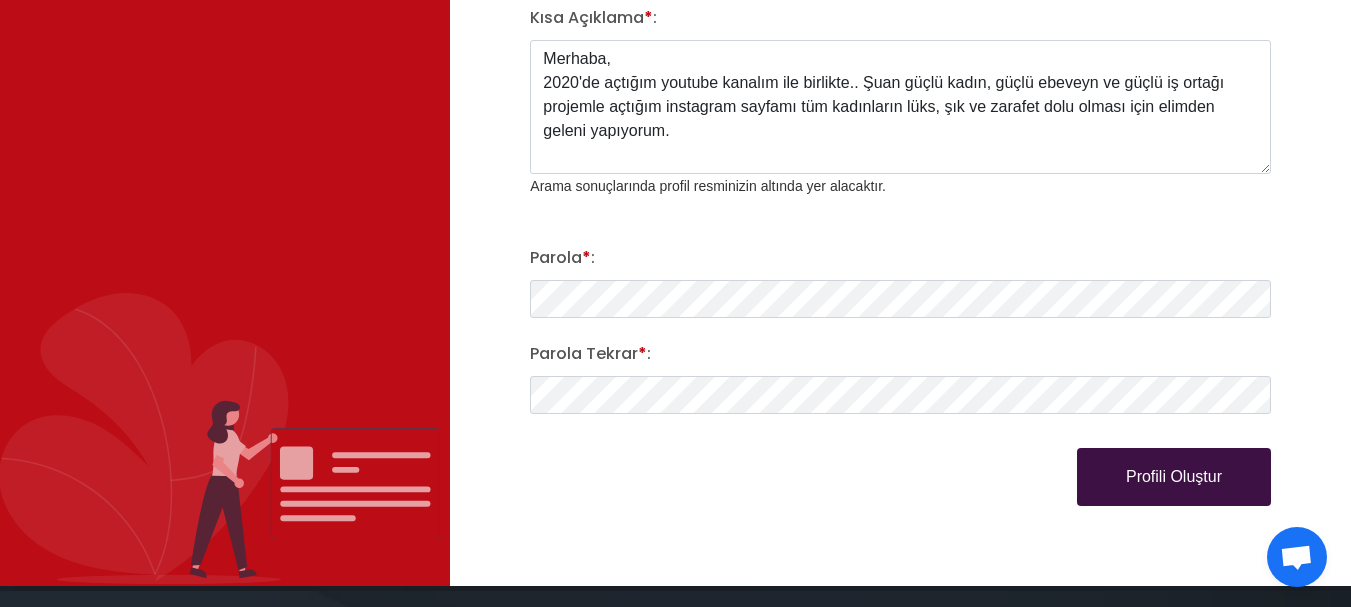 scroll, scrollTop: 3227, scrollLeft: 0, axis: vertical 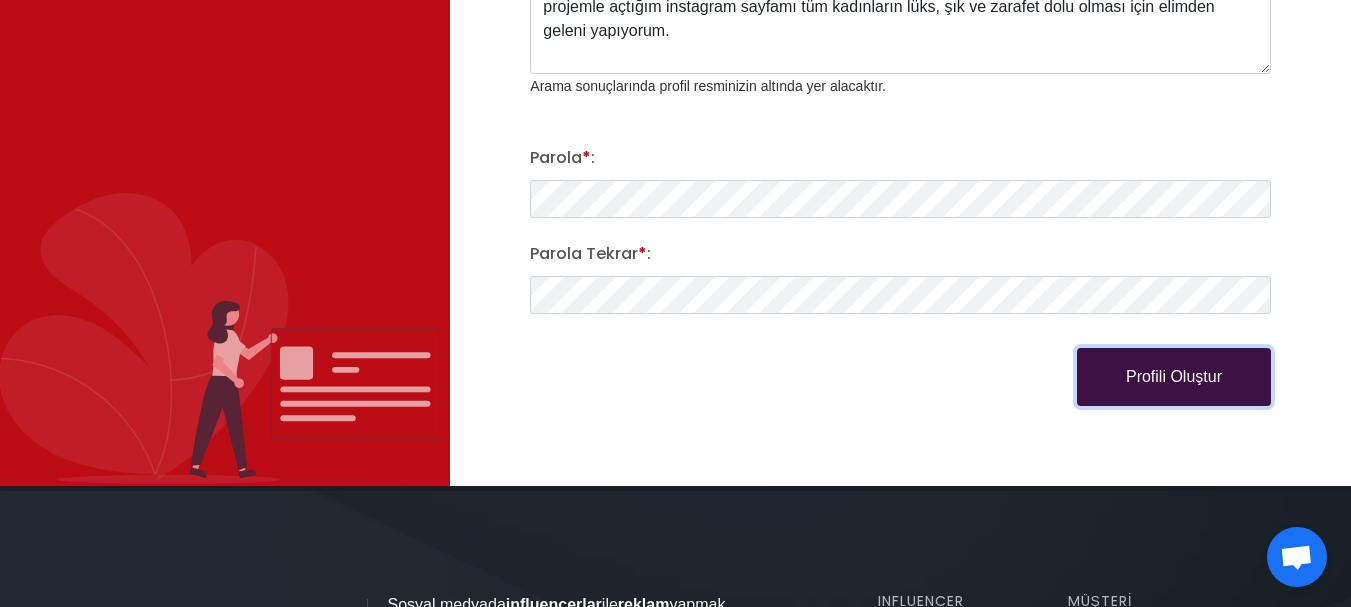 click on "Profili Oluştur" at bounding box center [1174, 377] 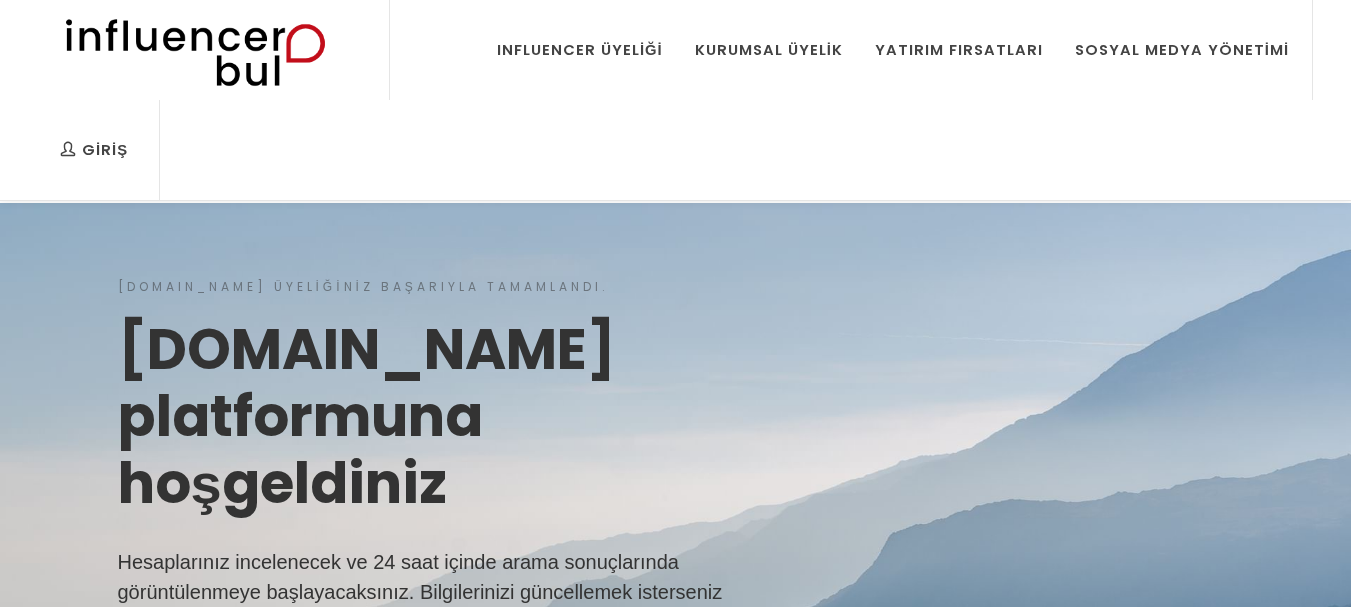 scroll, scrollTop: 200, scrollLeft: 0, axis: vertical 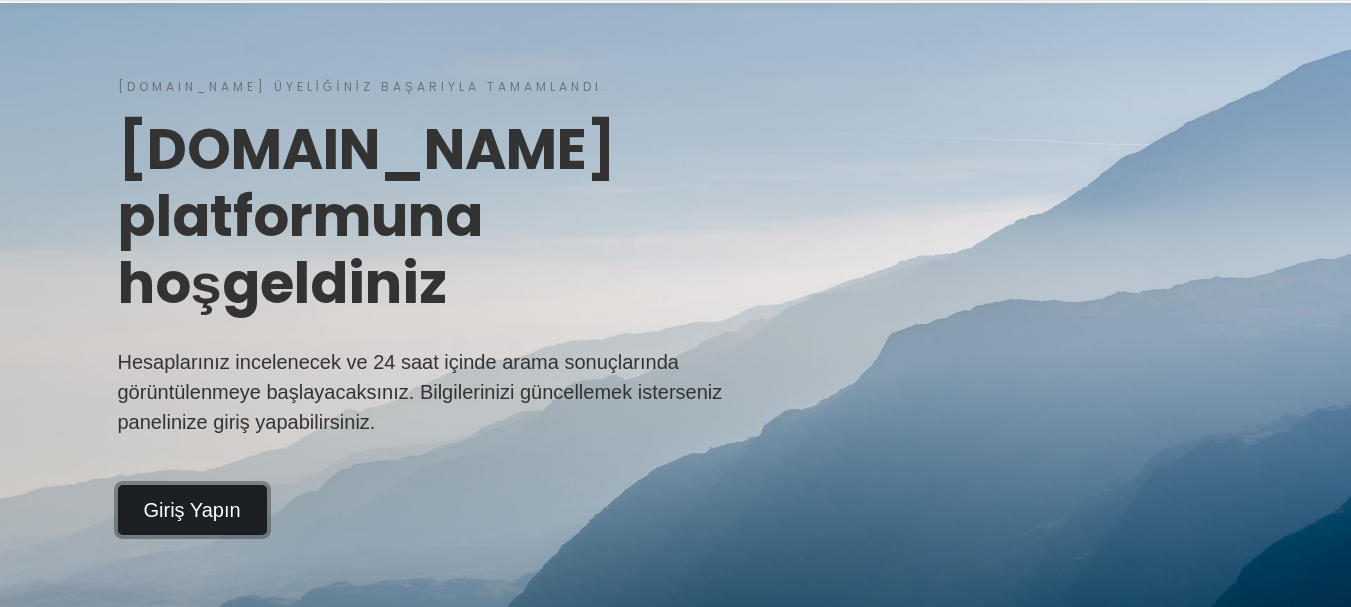 click on "Giriş Yapın" at bounding box center [192, 510] 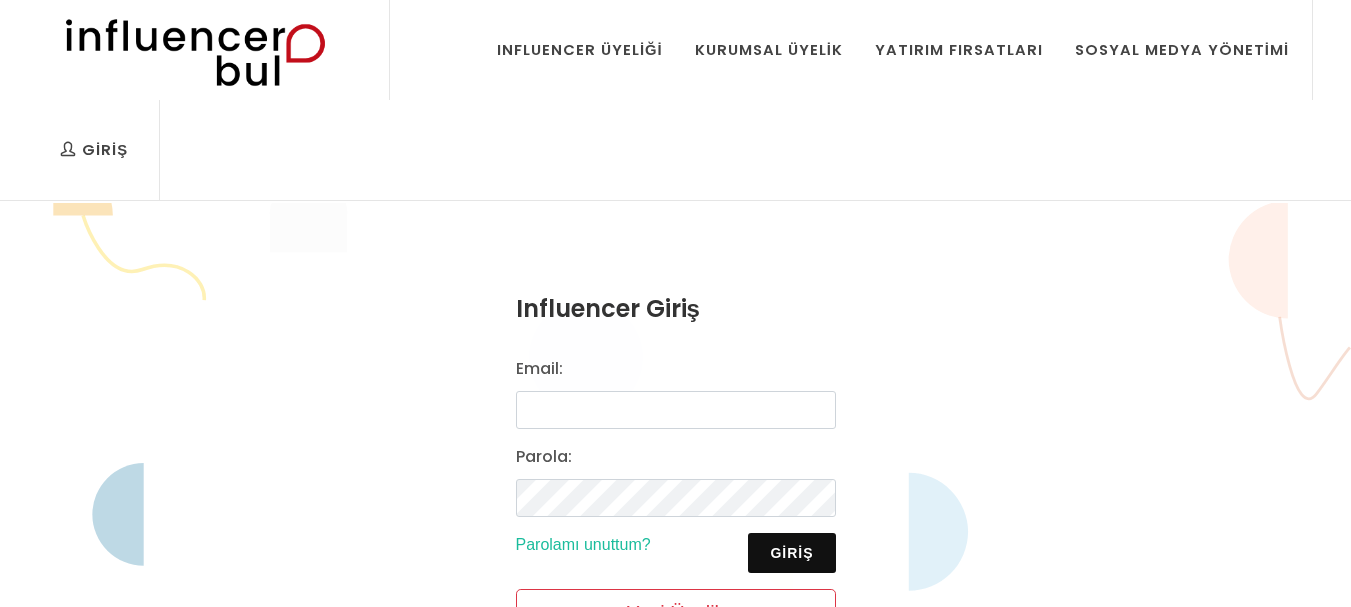 scroll, scrollTop: 100, scrollLeft: 0, axis: vertical 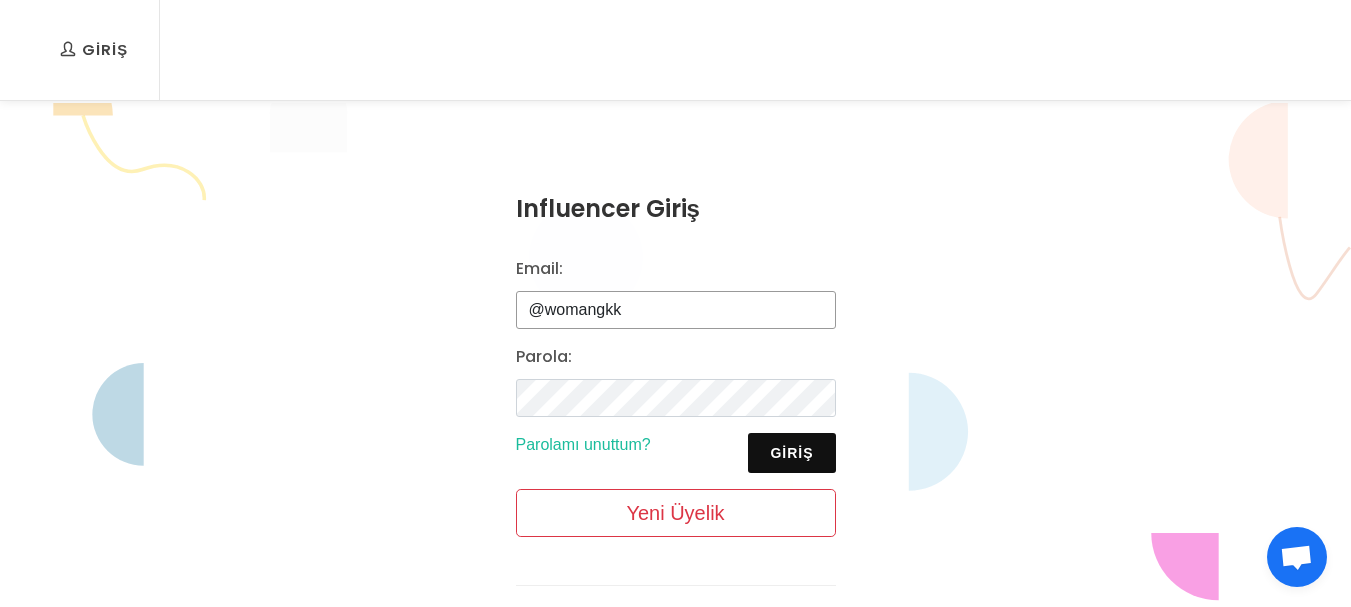 click on "@womangkk" at bounding box center [676, 310] 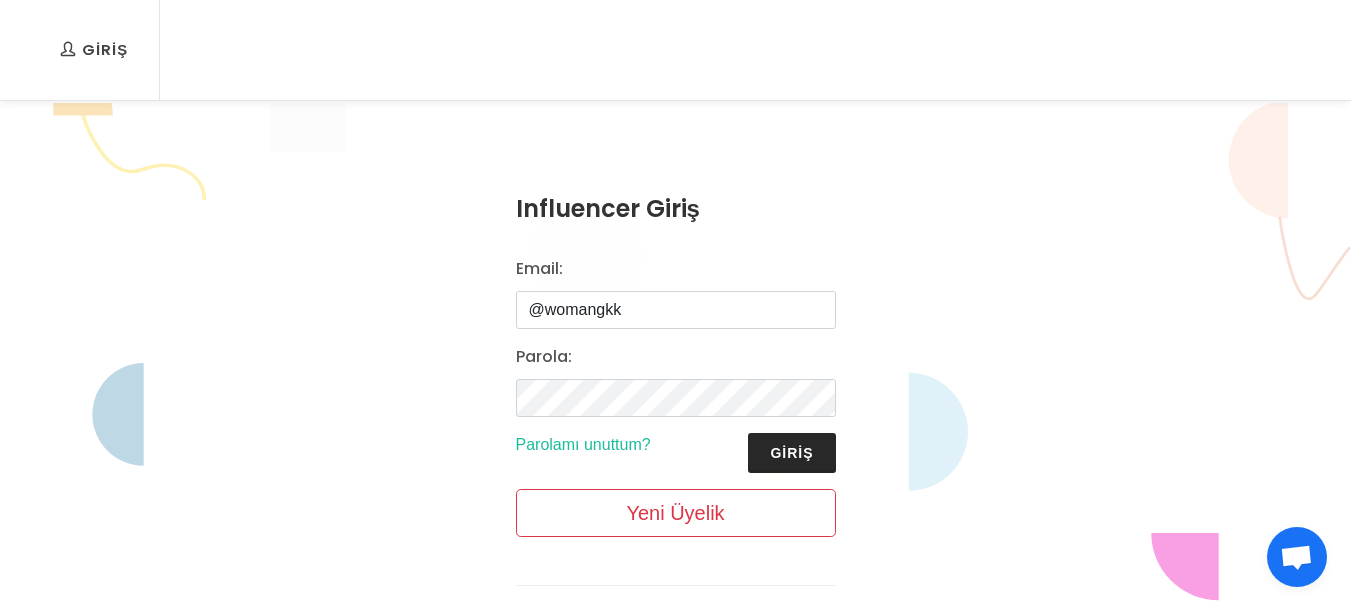 click on "Giriş" at bounding box center (791, 453) 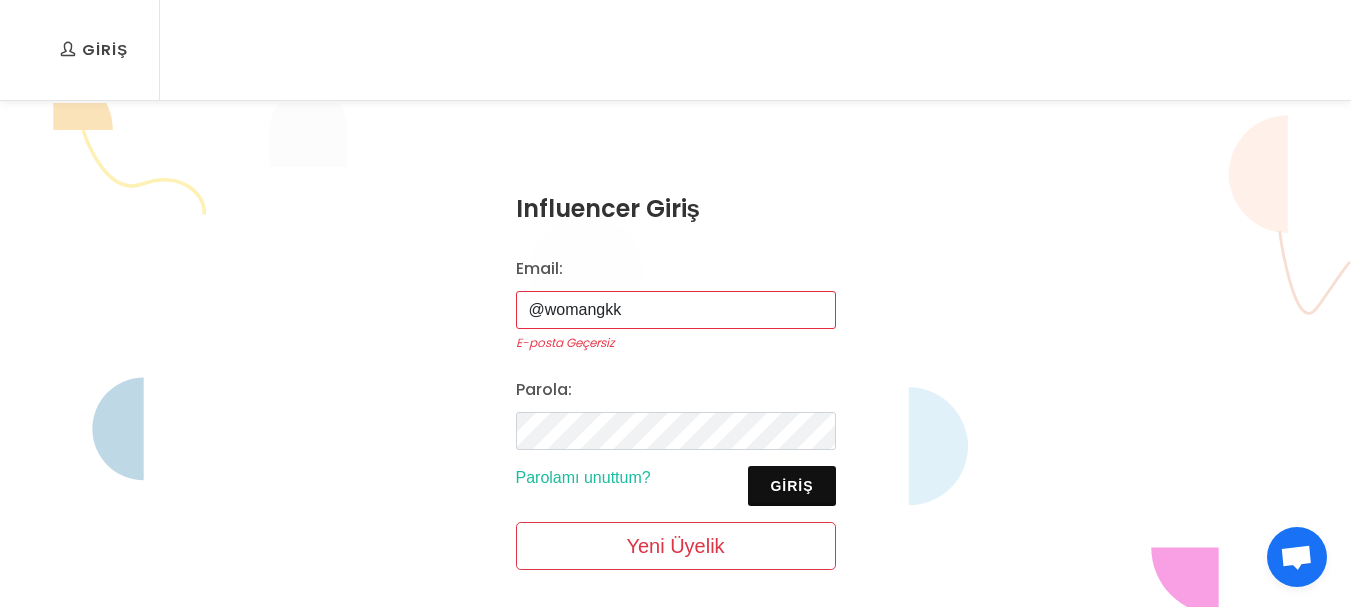 drag, startPoint x: 649, startPoint y: 315, endPoint x: 483, endPoint y: 310, distance: 166.07529 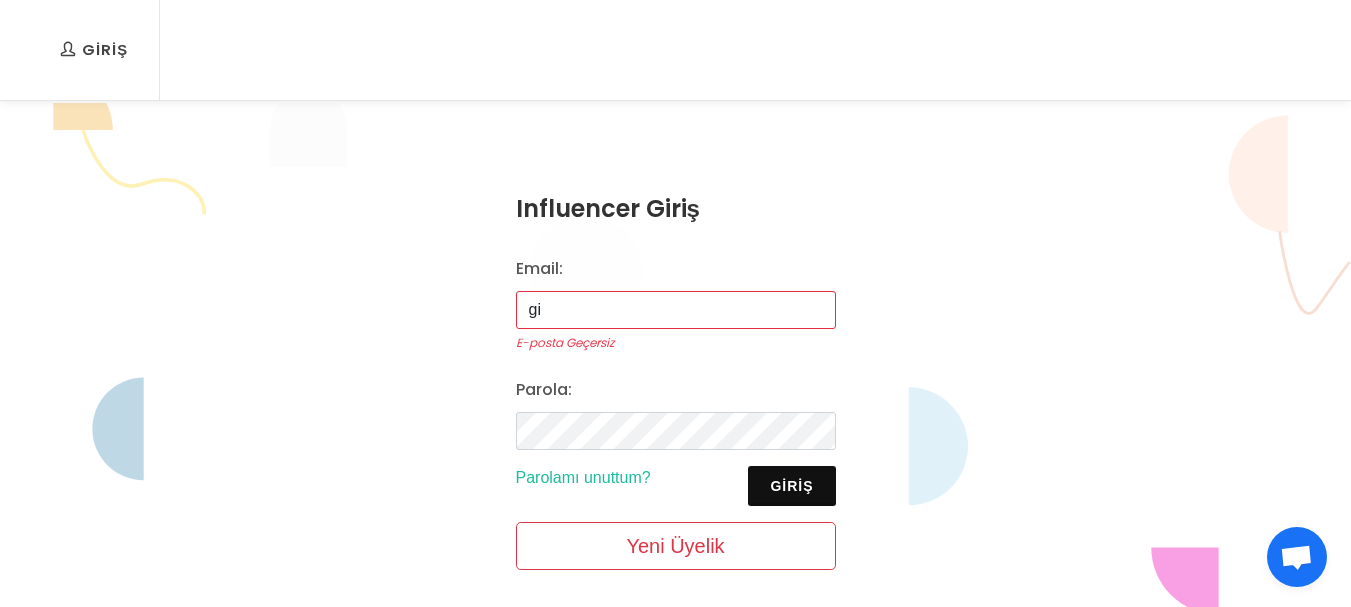 type on "[EMAIL_ADDRESS][DOMAIN_NAME]" 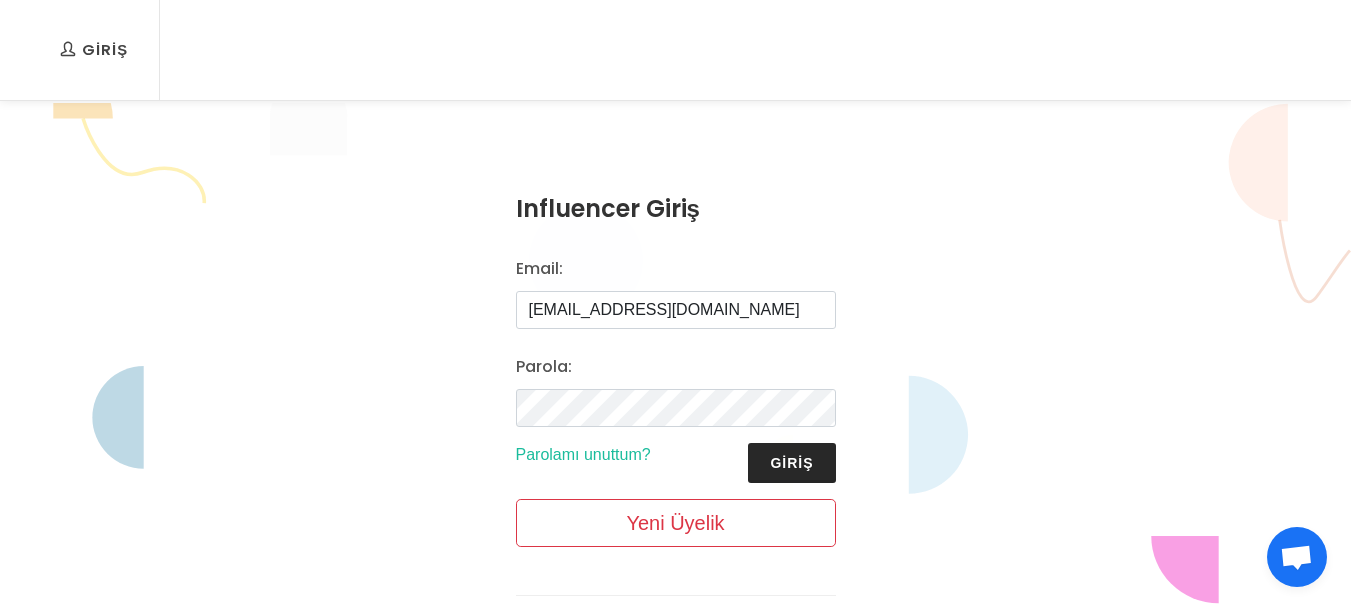 click on "Giriş" at bounding box center [791, 463] 